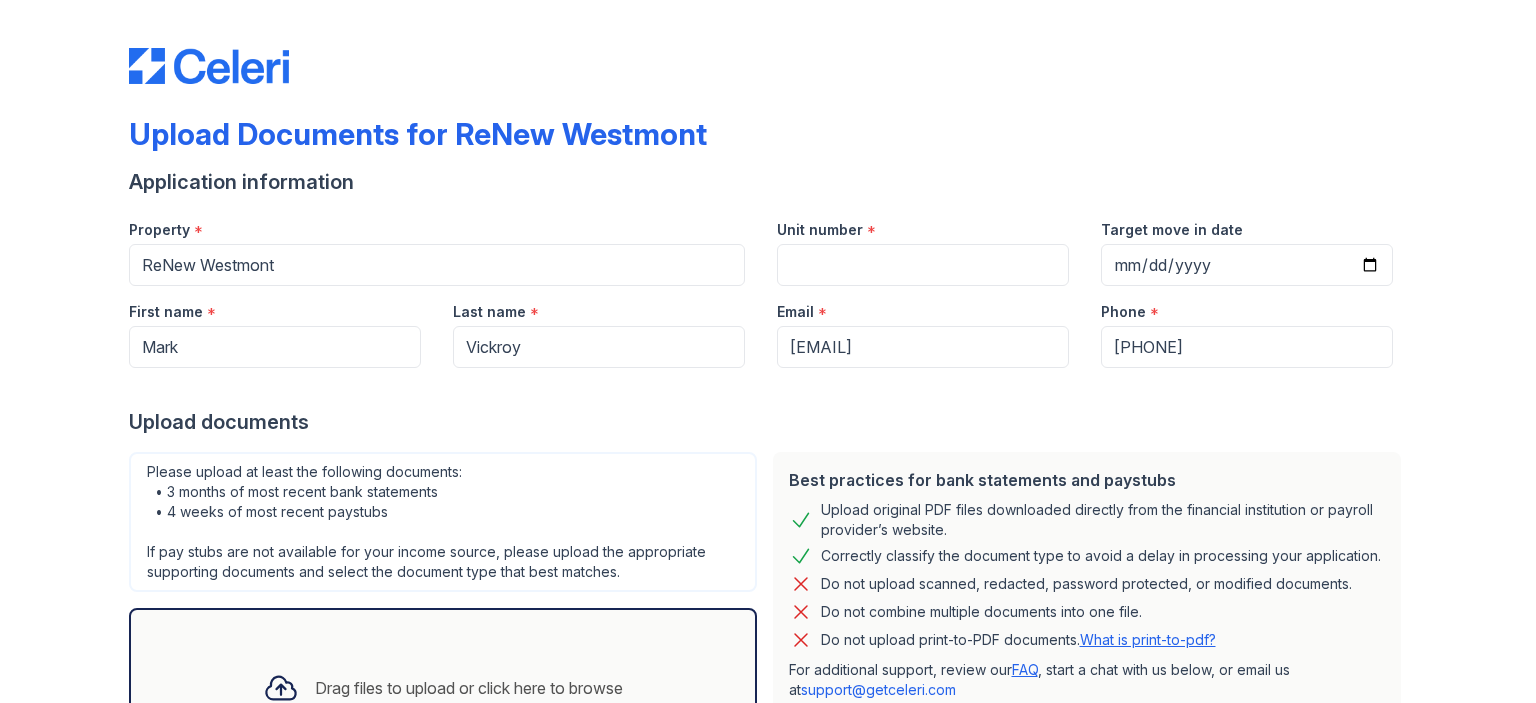 scroll, scrollTop: 0, scrollLeft: 0, axis: both 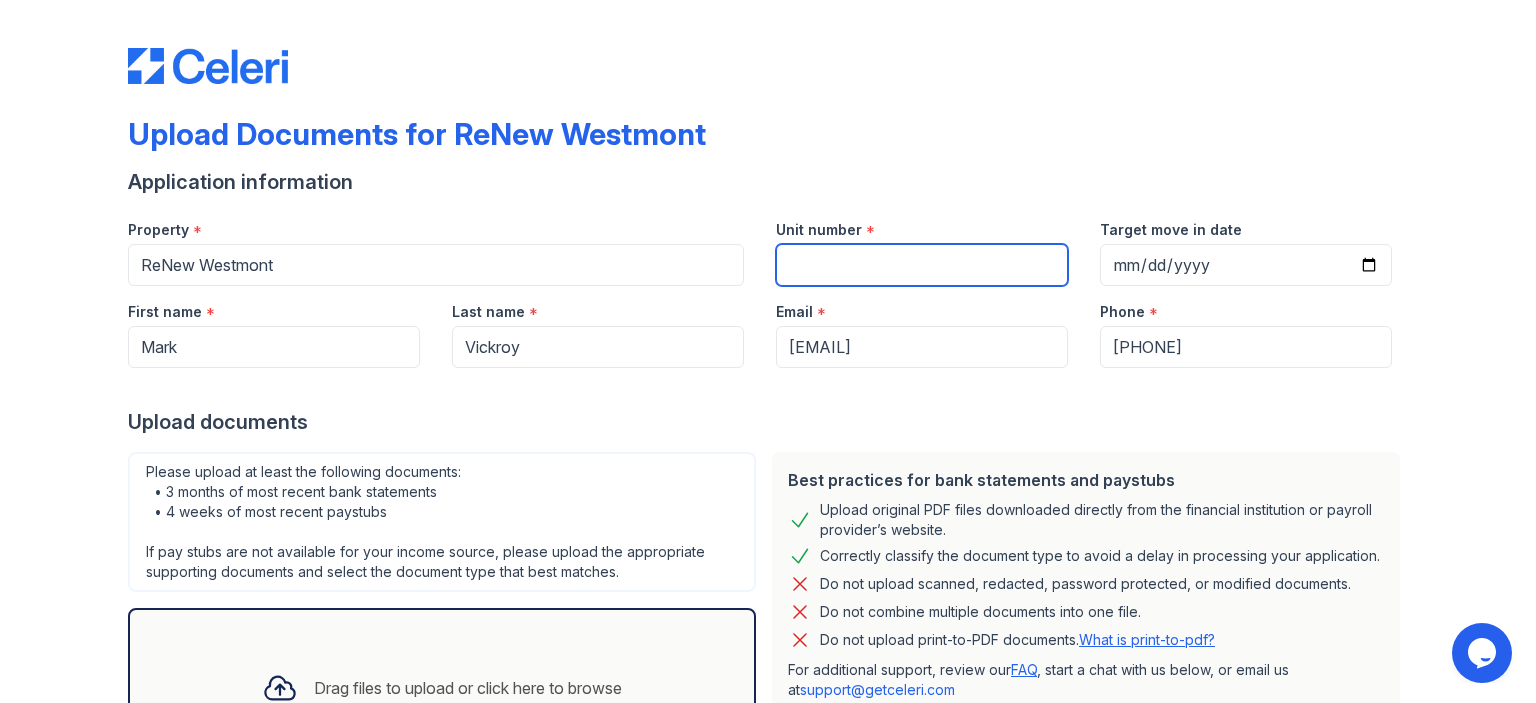 click on "Unit number" at bounding box center (922, 265) 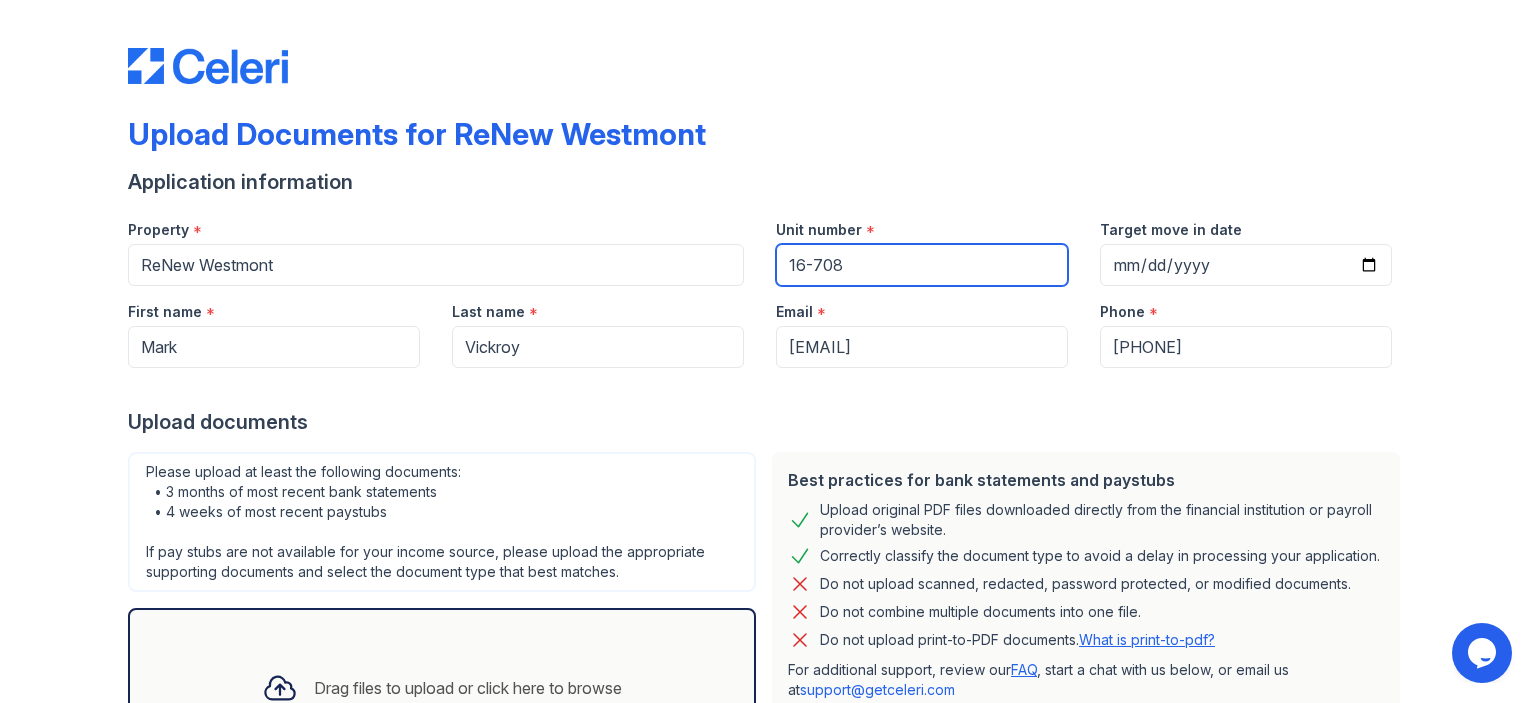 type on "16-708" 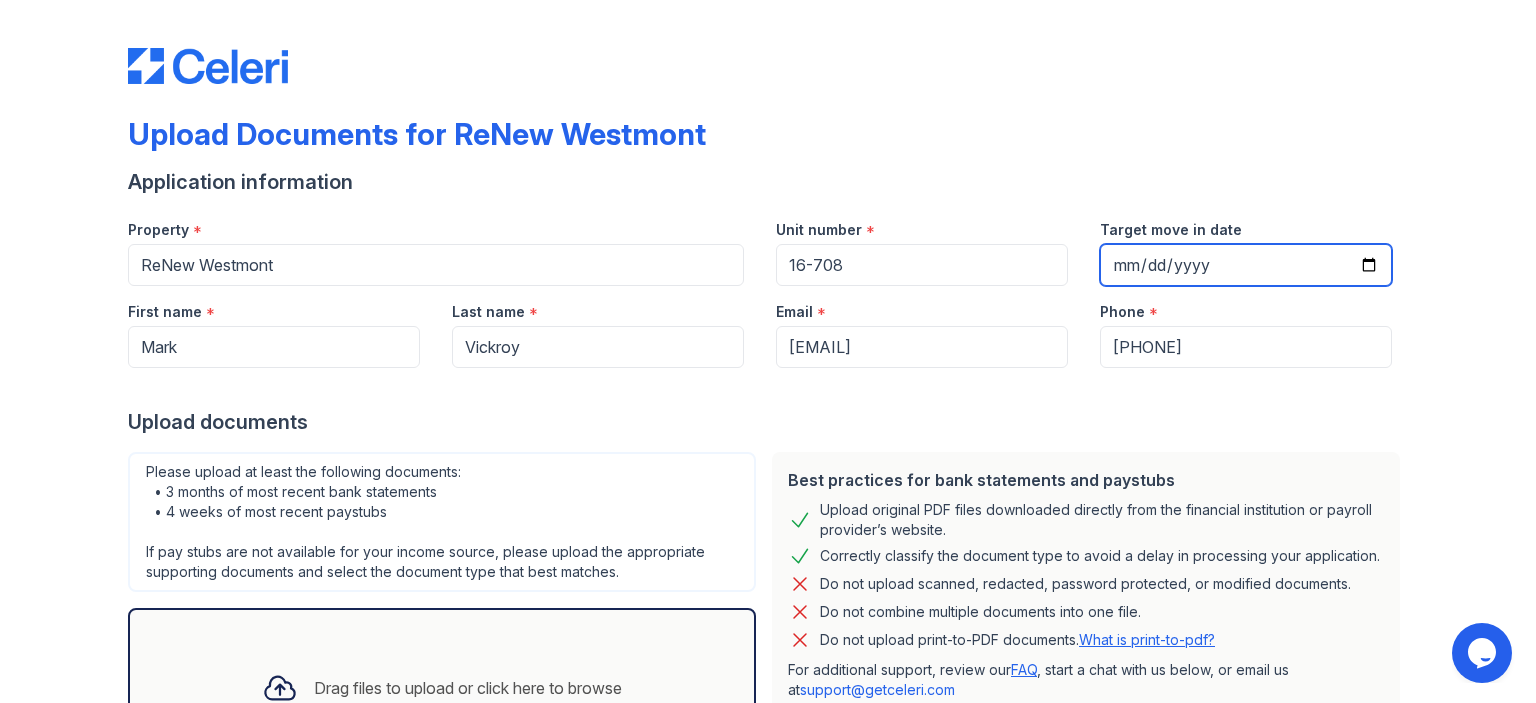 click on "Target move in date" at bounding box center [1246, 265] 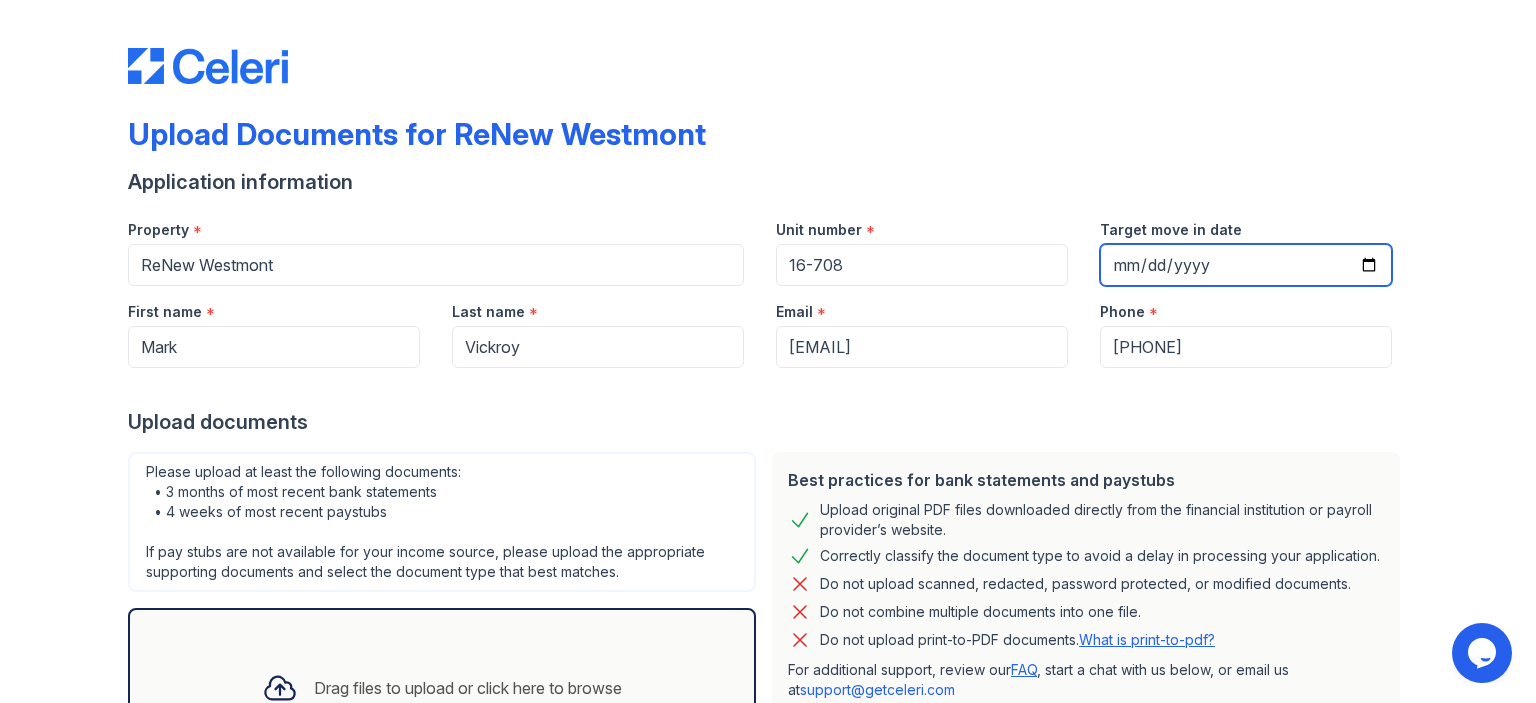 type on "[DATE]" 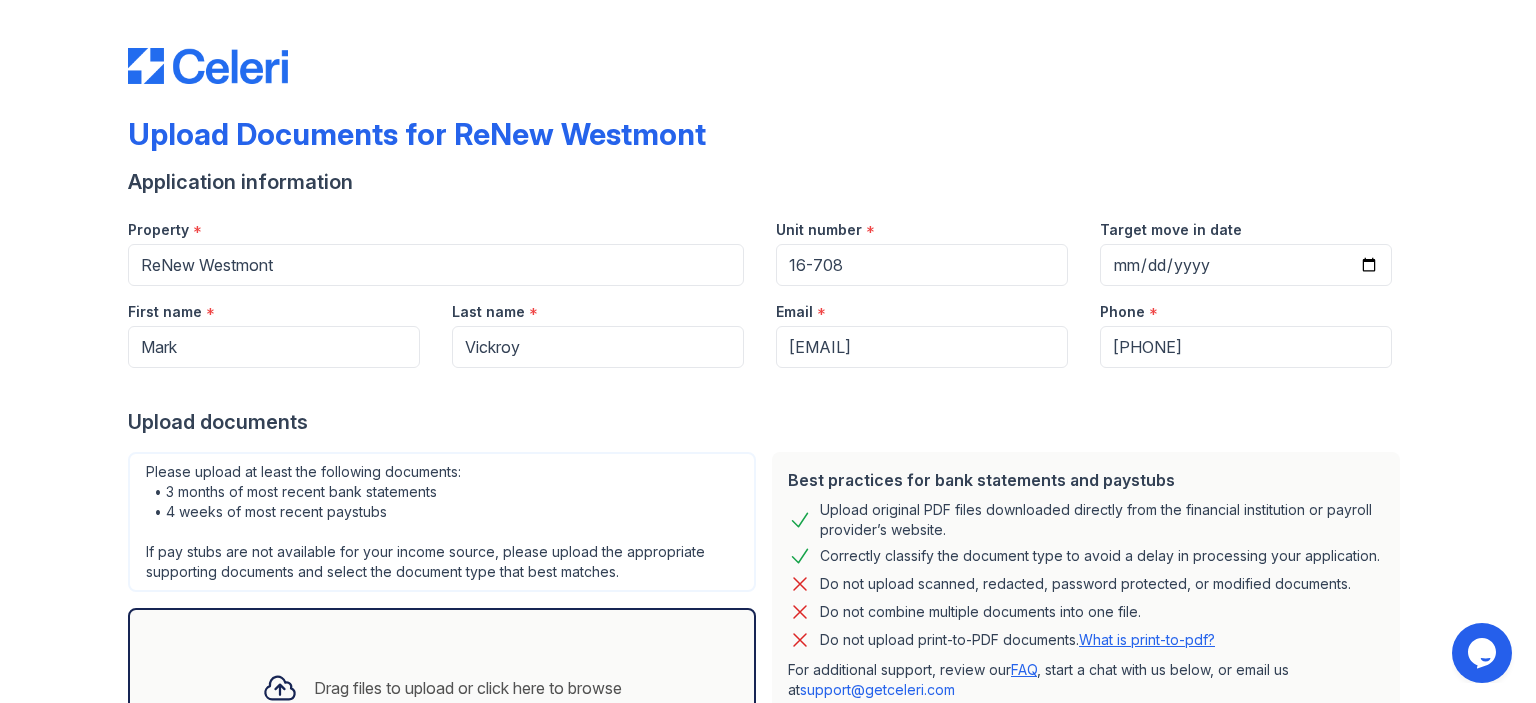 click on "[EMAIL]" at bounding box center (922, 327) 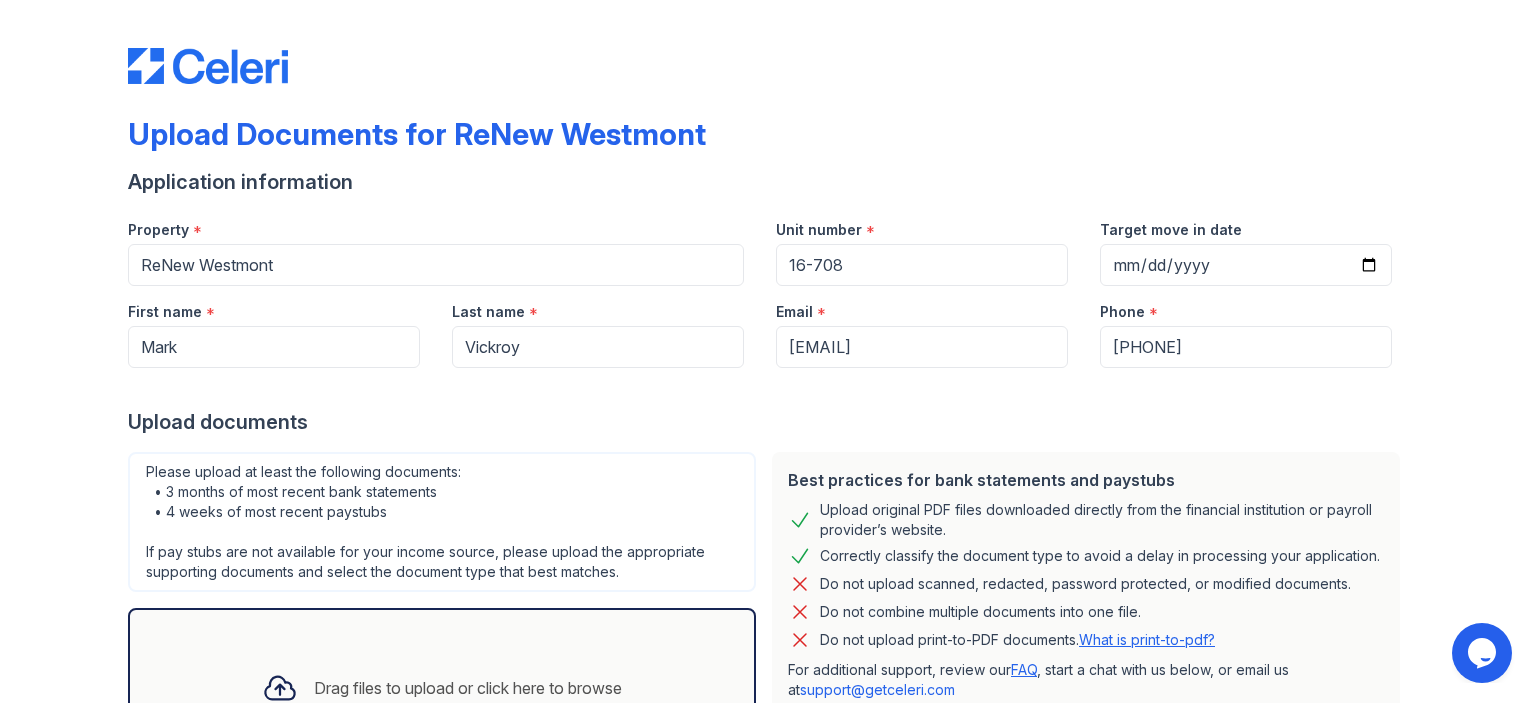 scroll, scrollTop: 187, scrollLeft: 0, axis: vertical 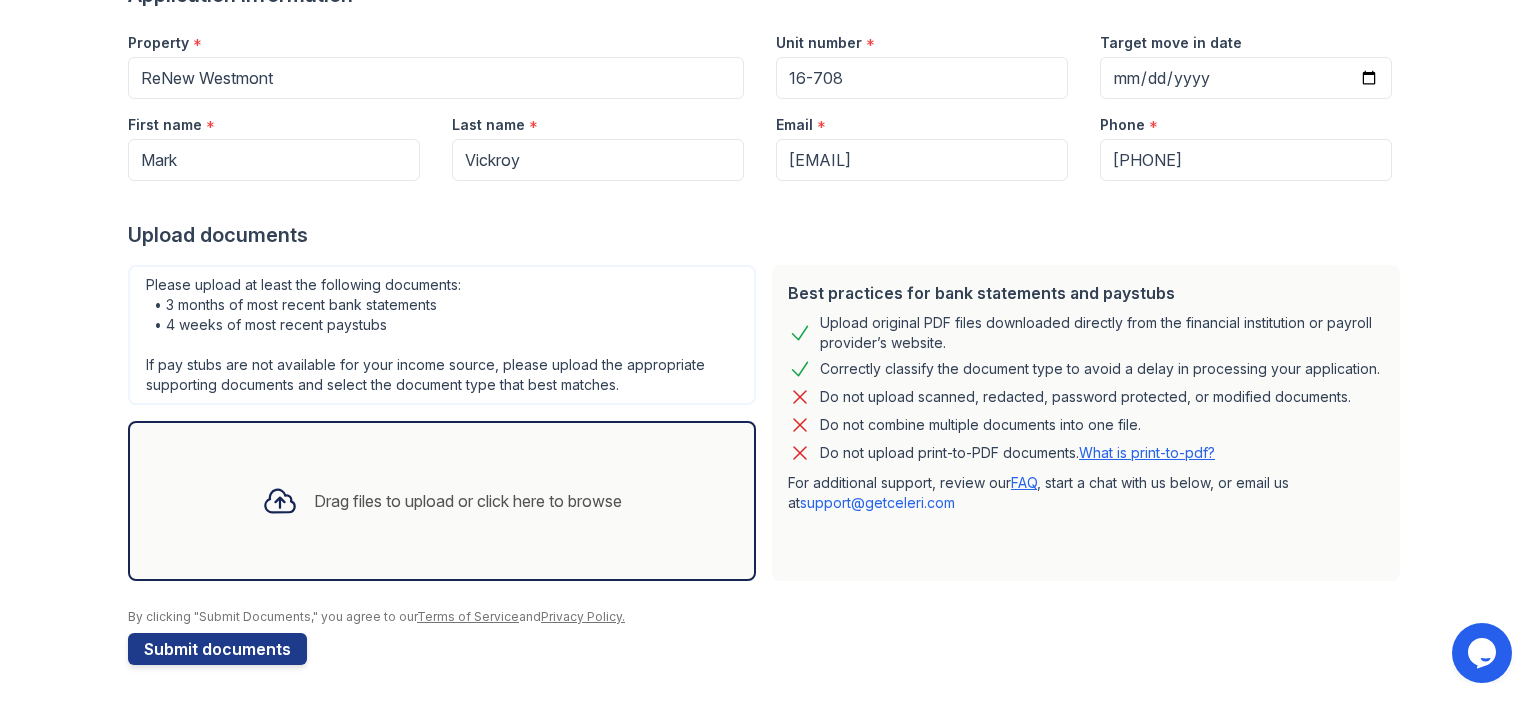 click on "Drag files to upload or click here to browse" at bounding box center [468, 501] 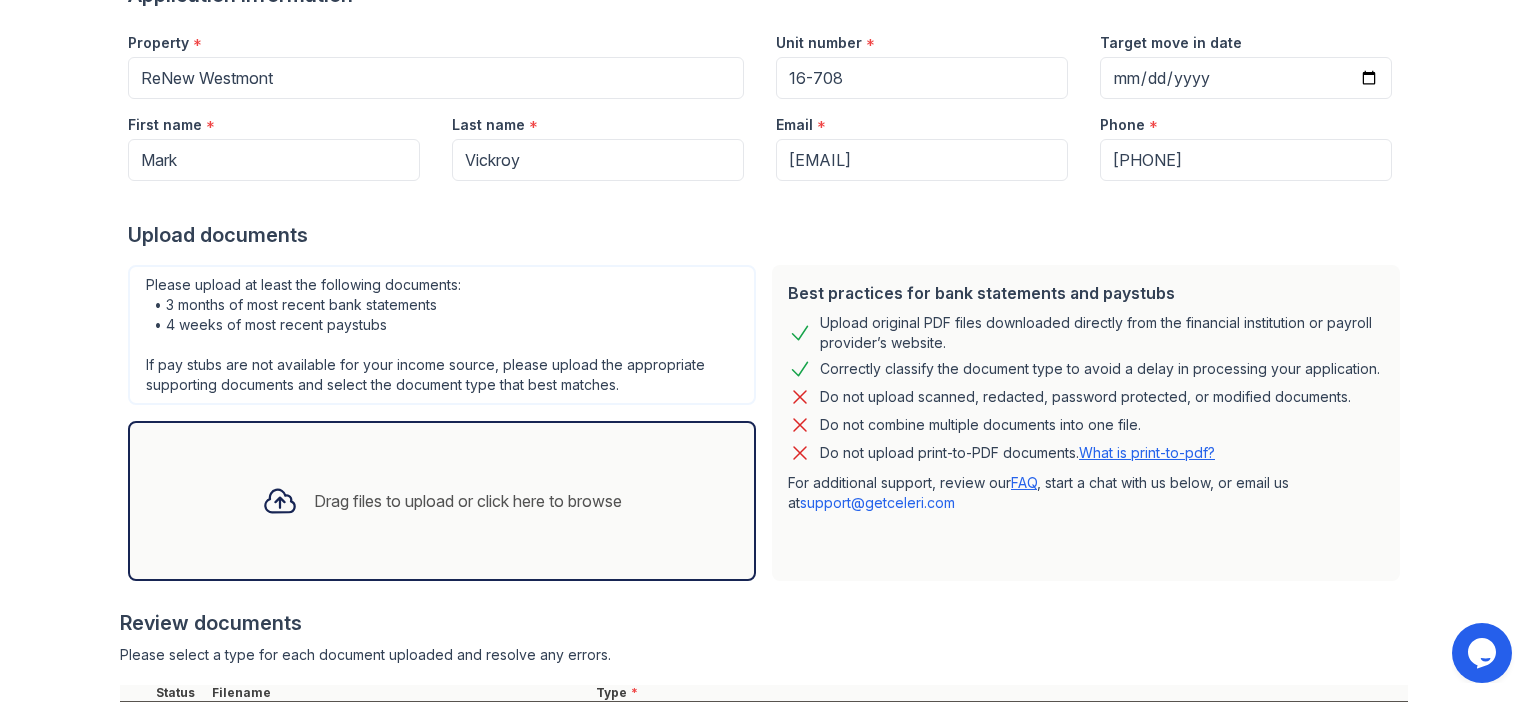 scroll, scrollTop: 392, scrollLeft: 0, axis: vertical 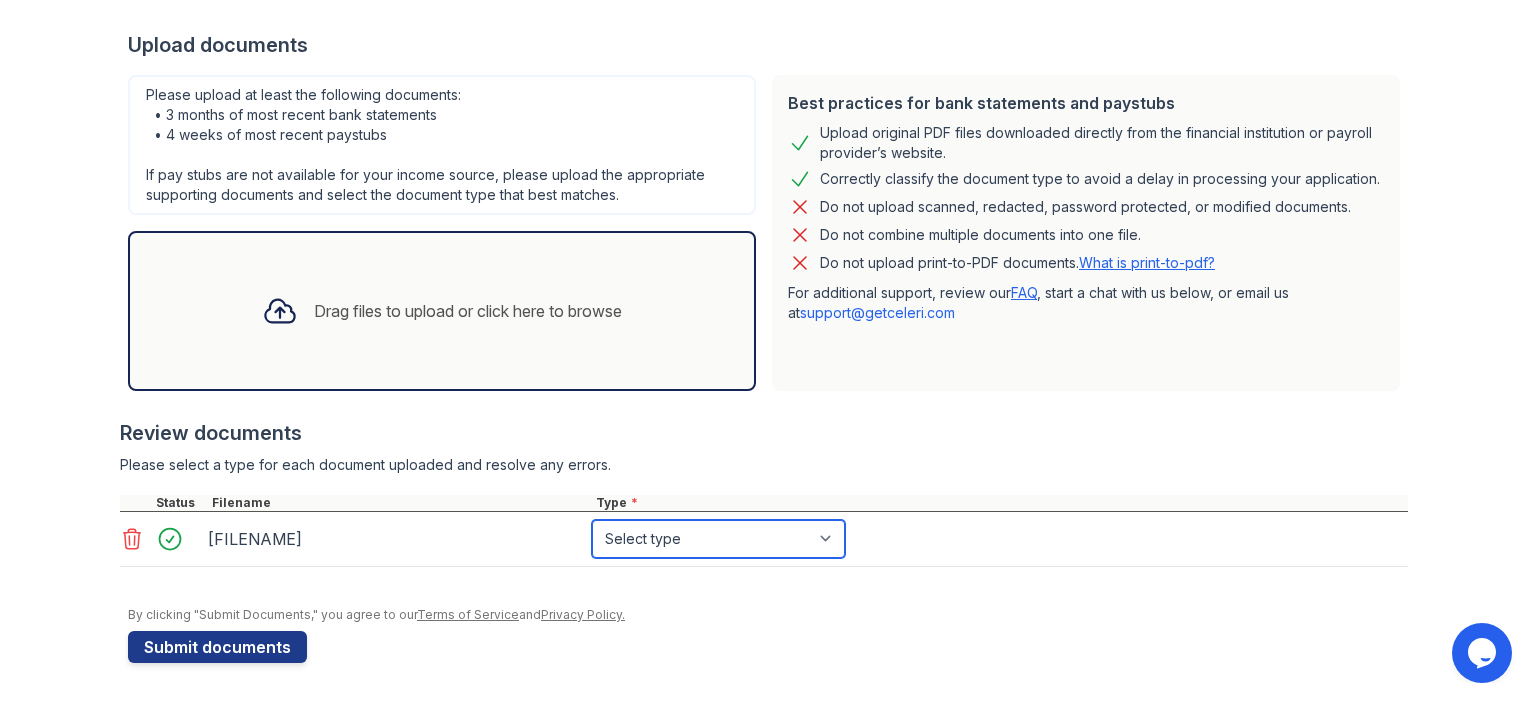 click on "Select type
Paystub
Bank Statement
Offer Letter
Tax Documents
Benefit Award Letter
Investment Account Statement
Other" at bounding box center [718, 539] 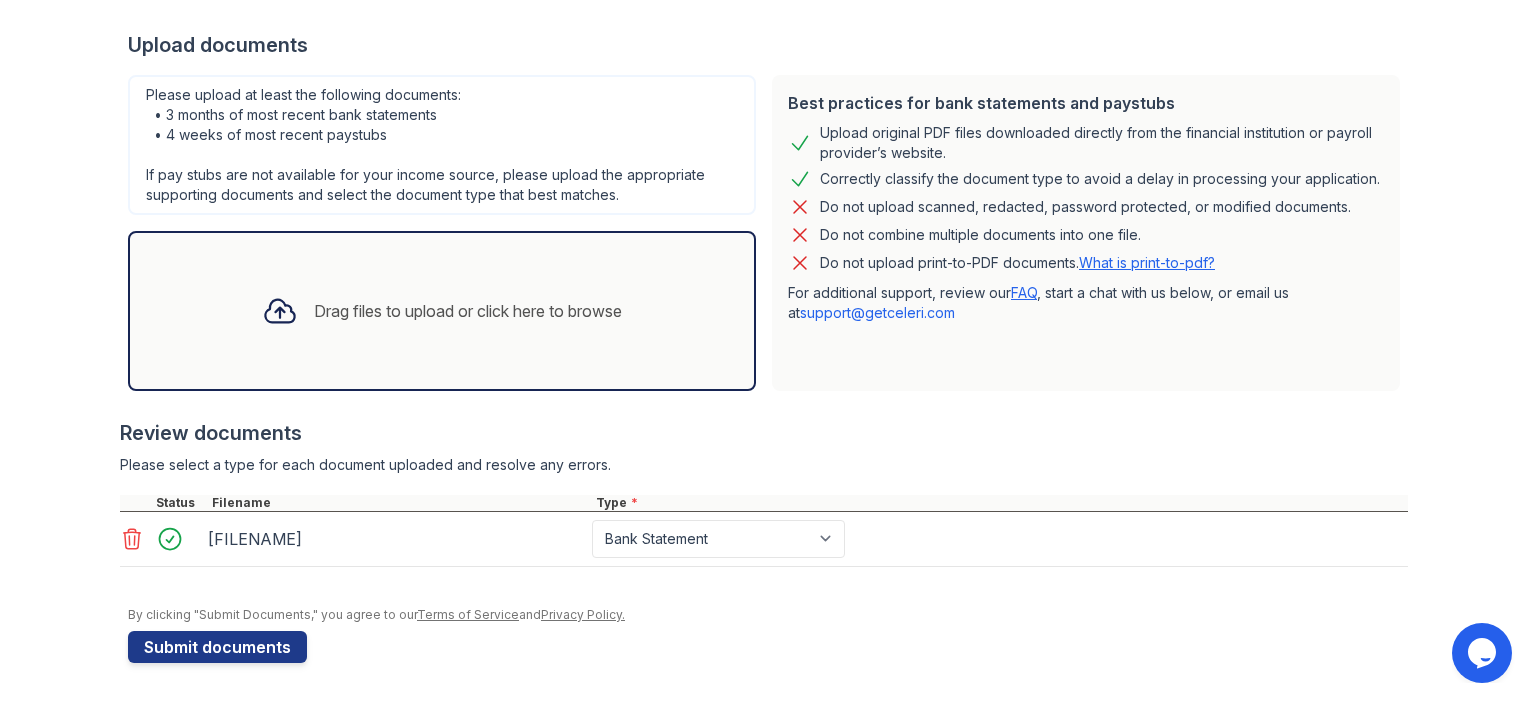 click at bounding box center [764, 409] 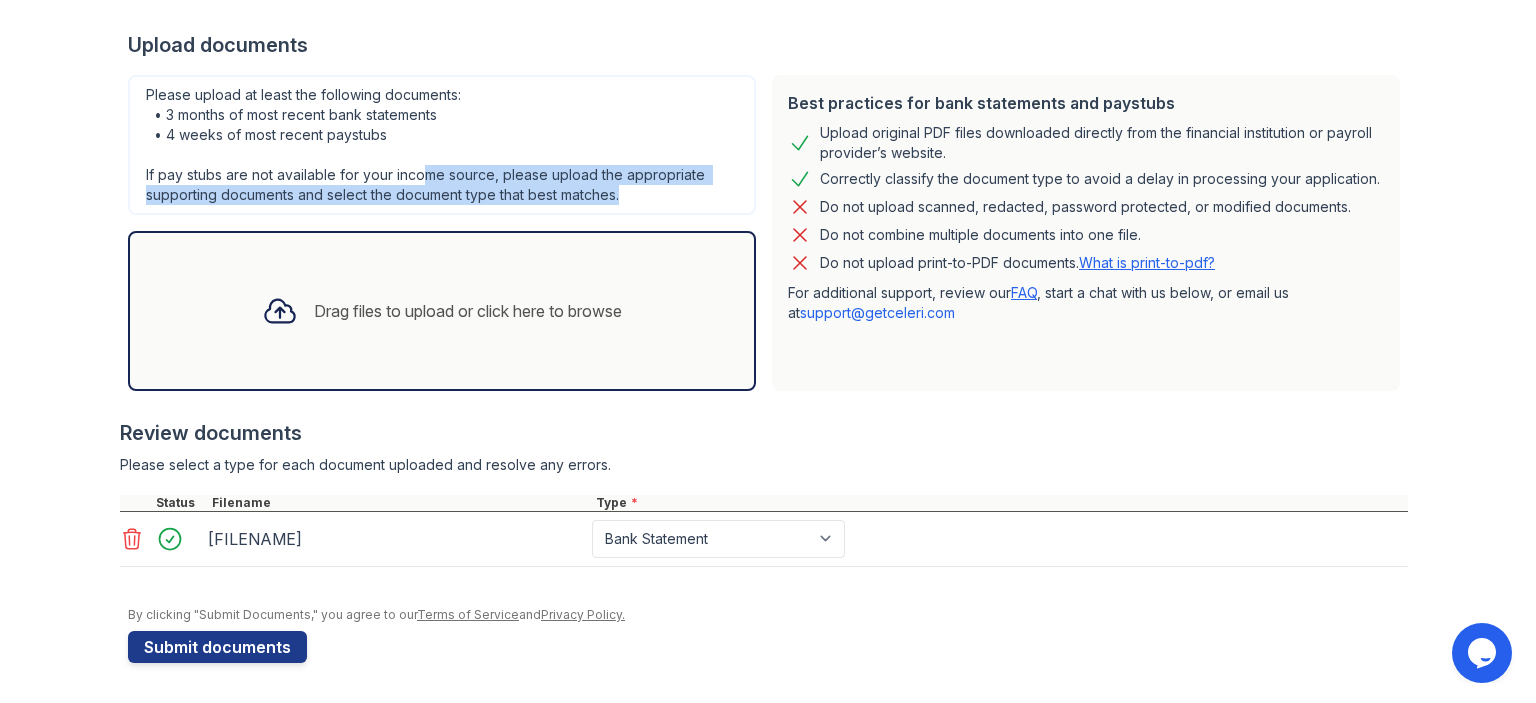 drag, startPoint x: 413, startPoint y: 165, endPoint x: 682, endPoint y: 179, distance: 269.36407 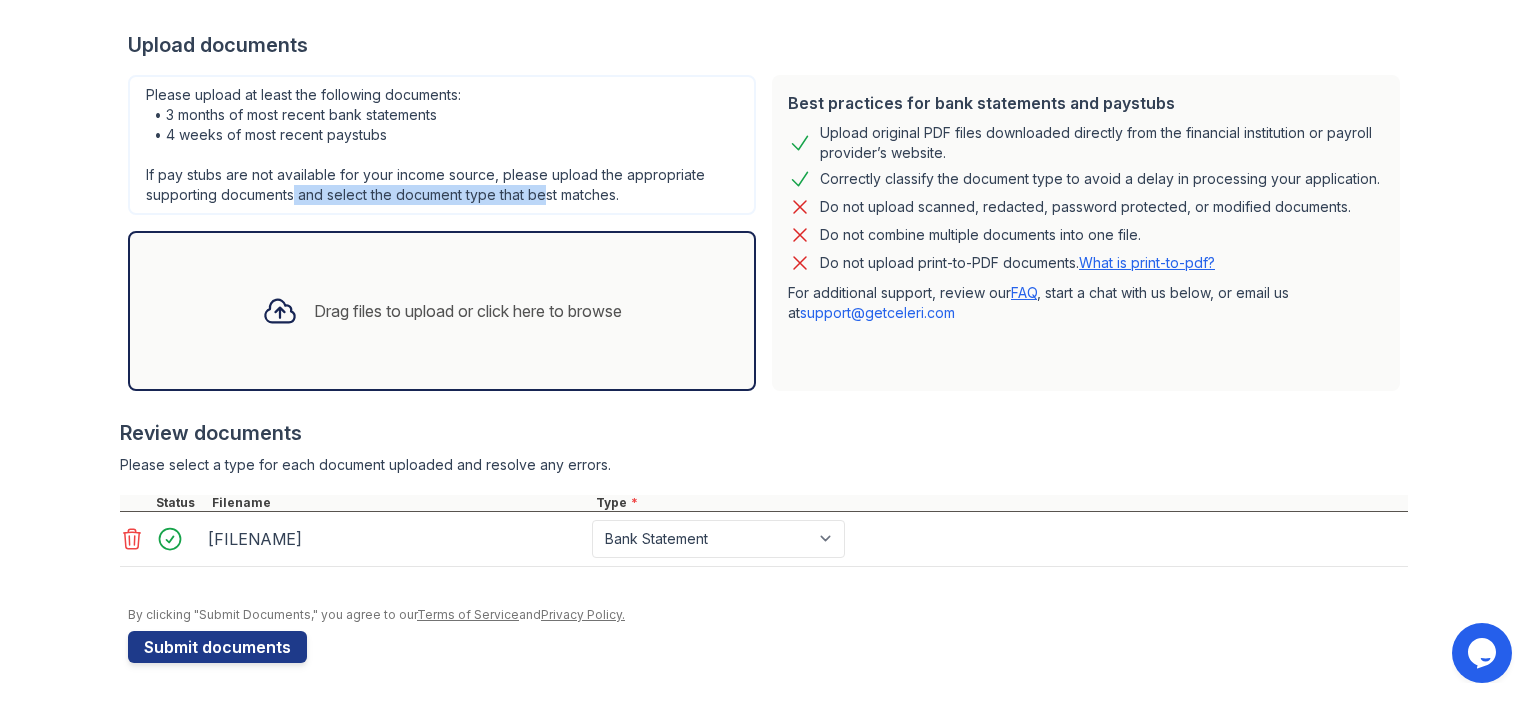 drag, startPoint x: 287, startPoint y: 171, endPoint x: 535, endPoint y: 178, distance: 248.09877 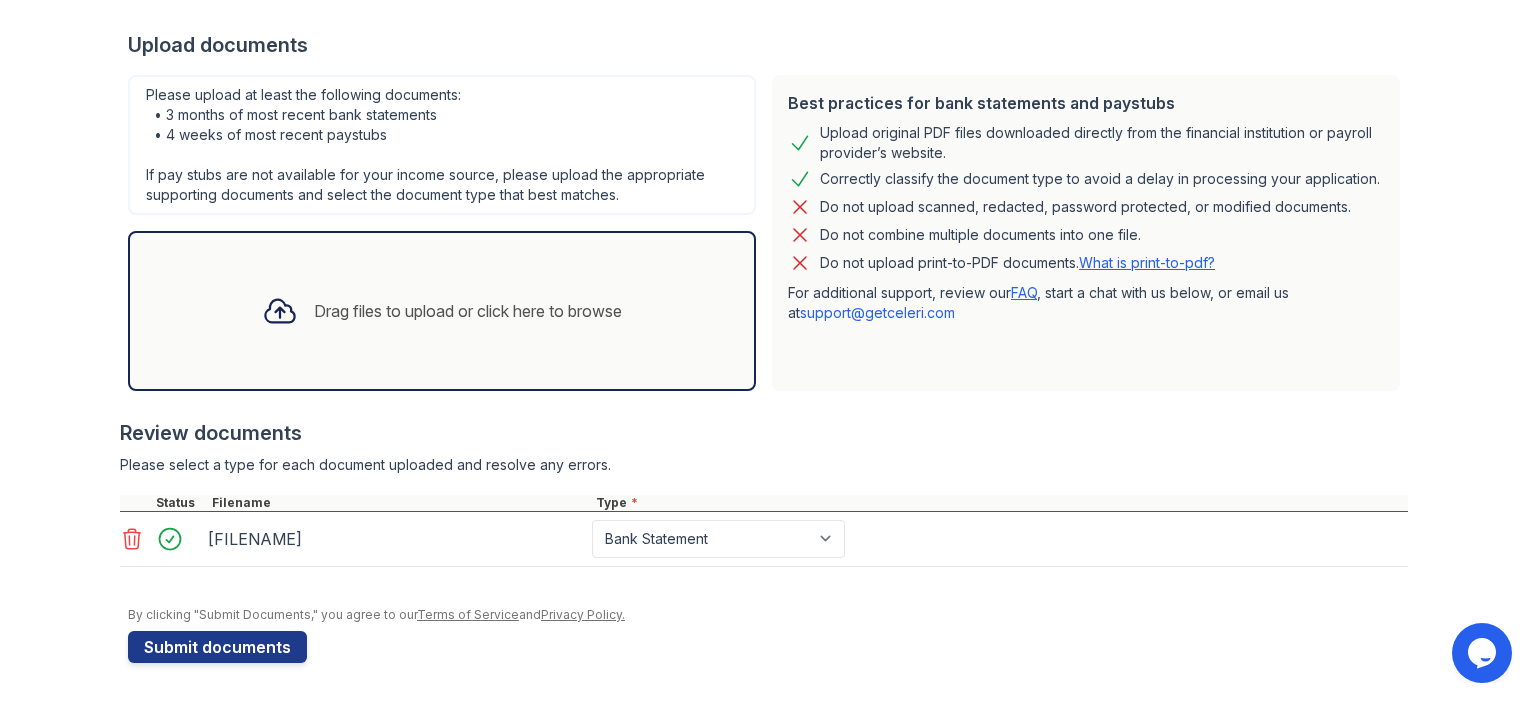 click on "Drag files to upload or click here to browse" at bounding box center (468, 311) 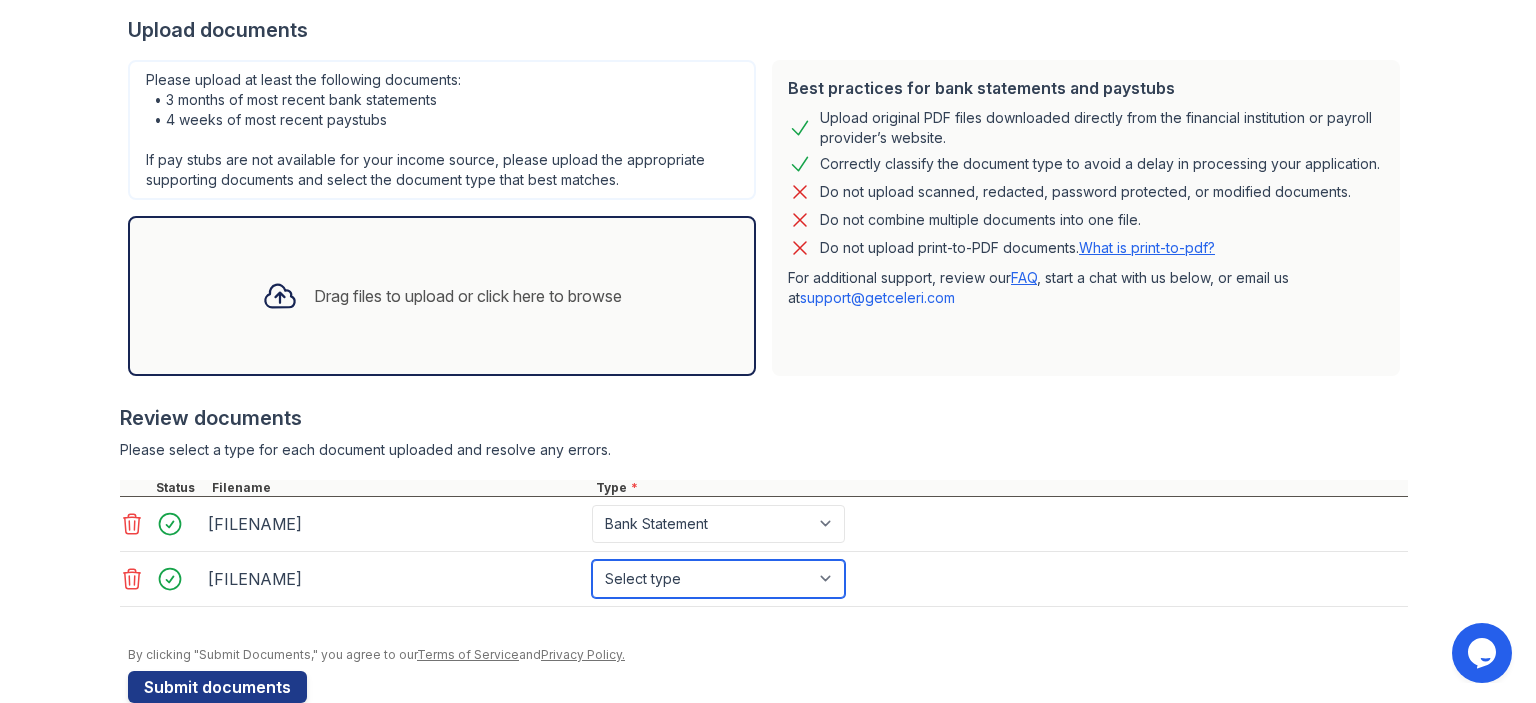 click on "Select type
Paystub
Bank Statement
Offer Letter
Tax Documents
Benefit Award Letter
Investment Account Statement
Other" at bounding box center [718, 579] 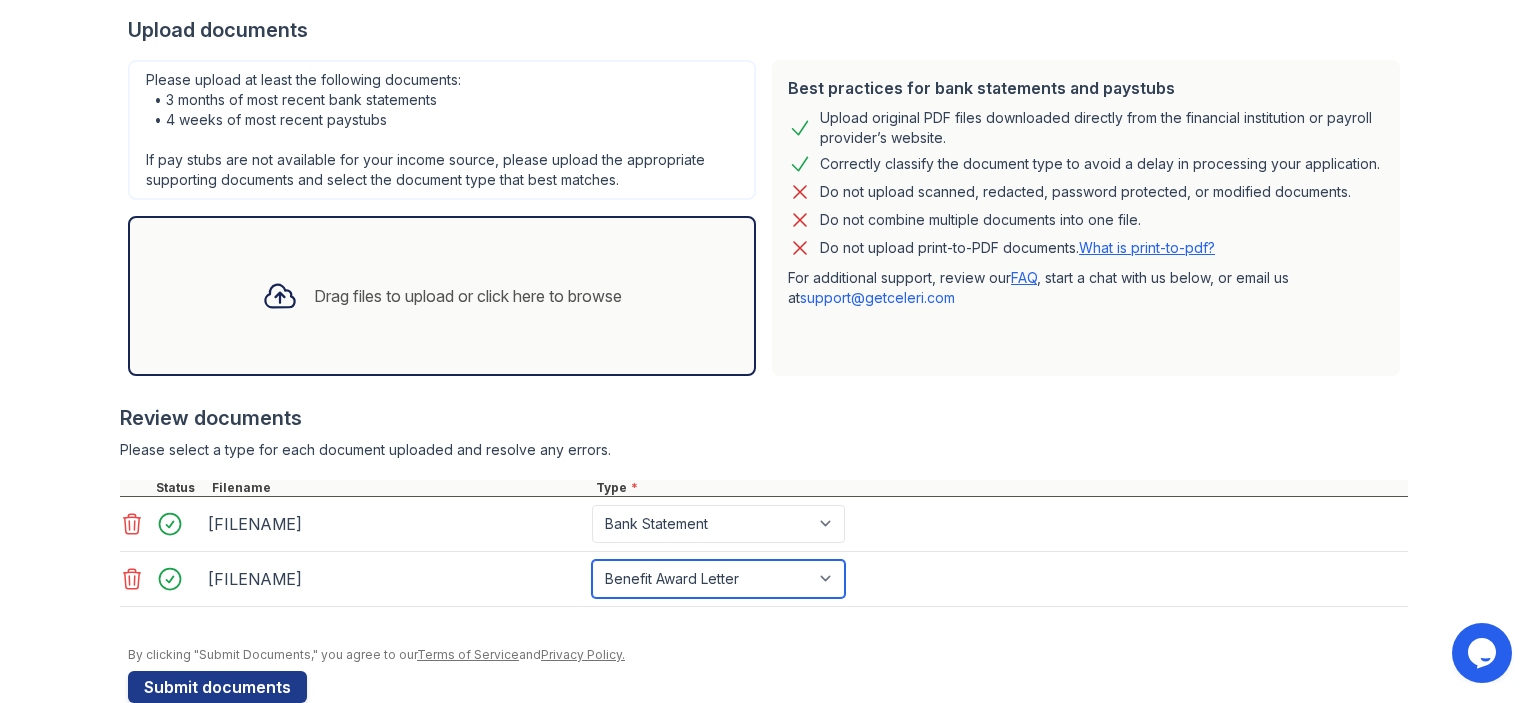 click on "Select type
Paystub
Bank Statement
Offer Letter
Tax Documents
Benefit Award Letter
Investment Account Statement
Other" at bounding box center (718, 579) 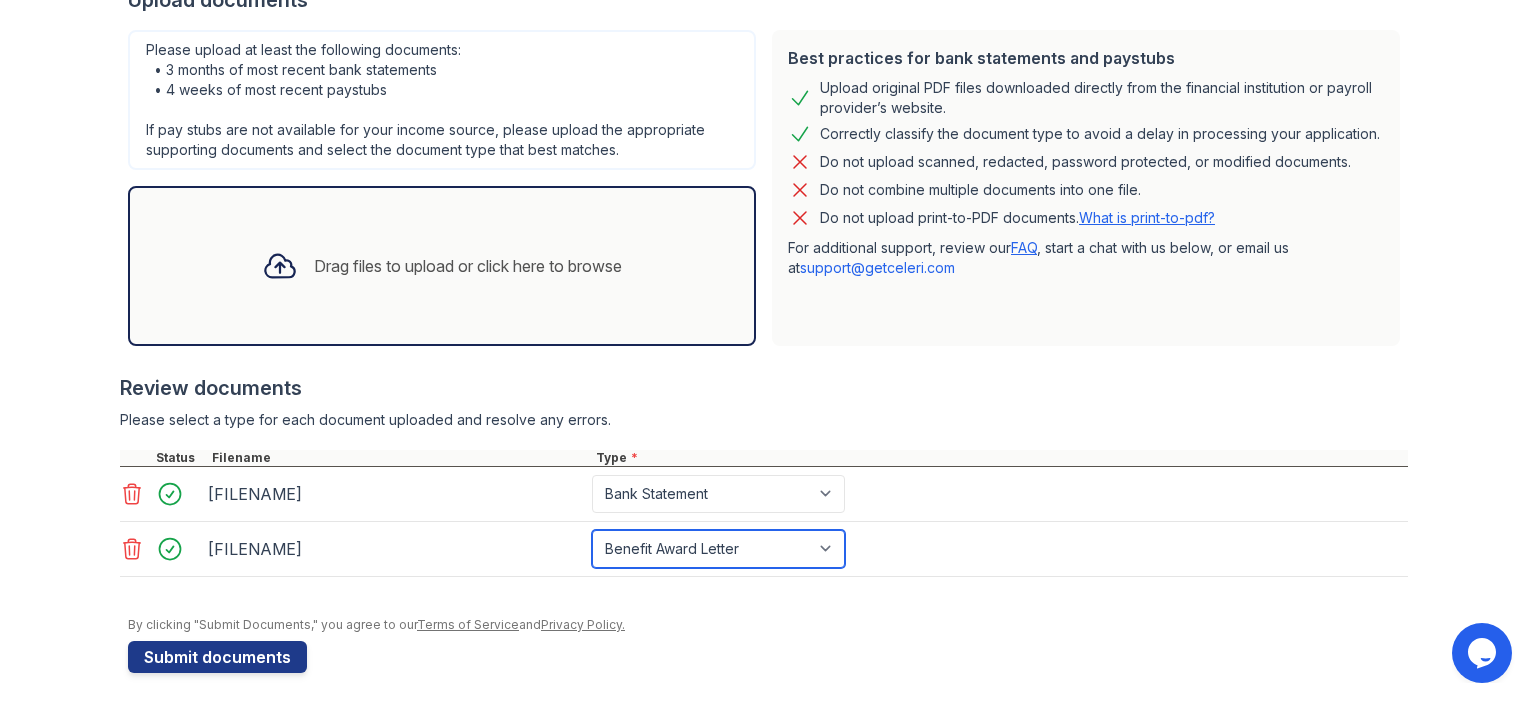 scroll, scrollTop: 421, scrollLeft: 0, axis: vertical 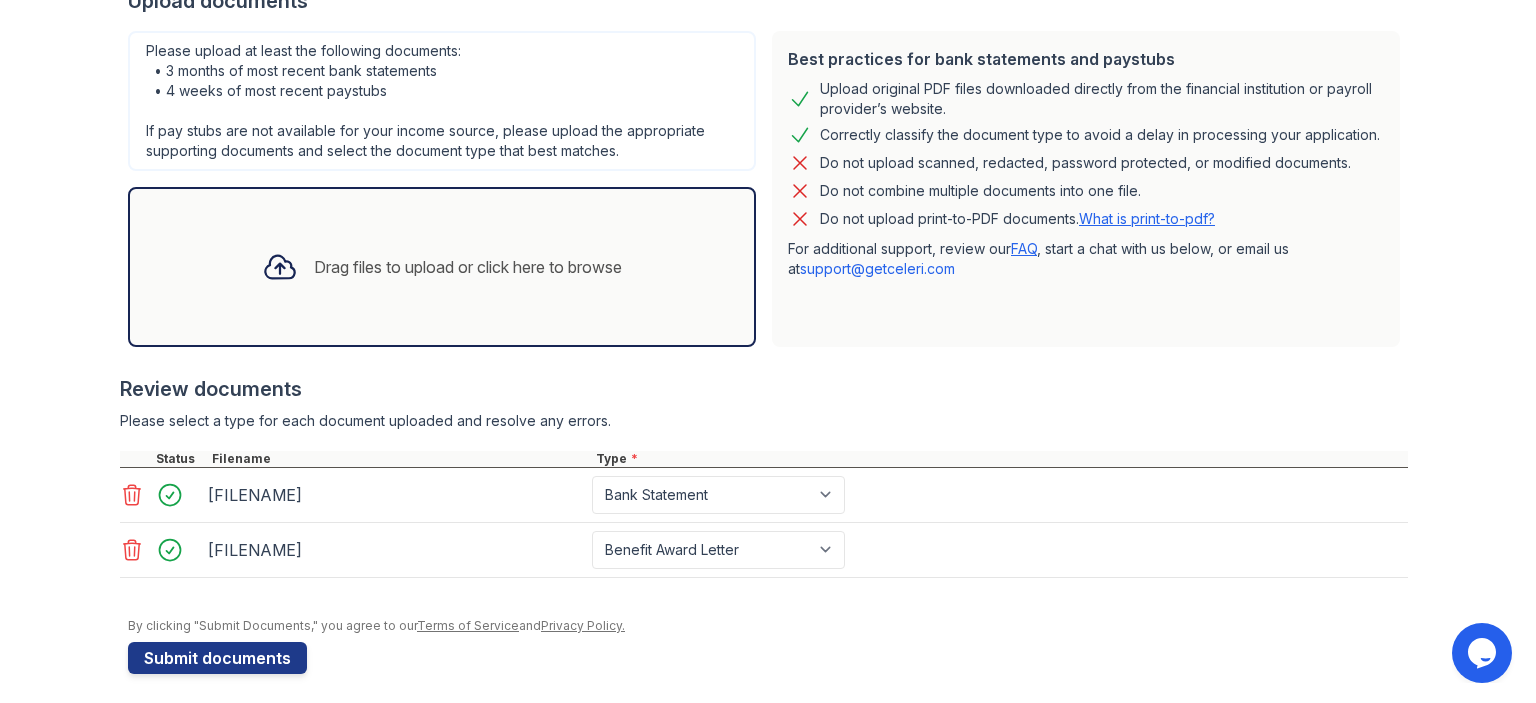 click on "[FILENAME]" at bounding box center (396, 495) 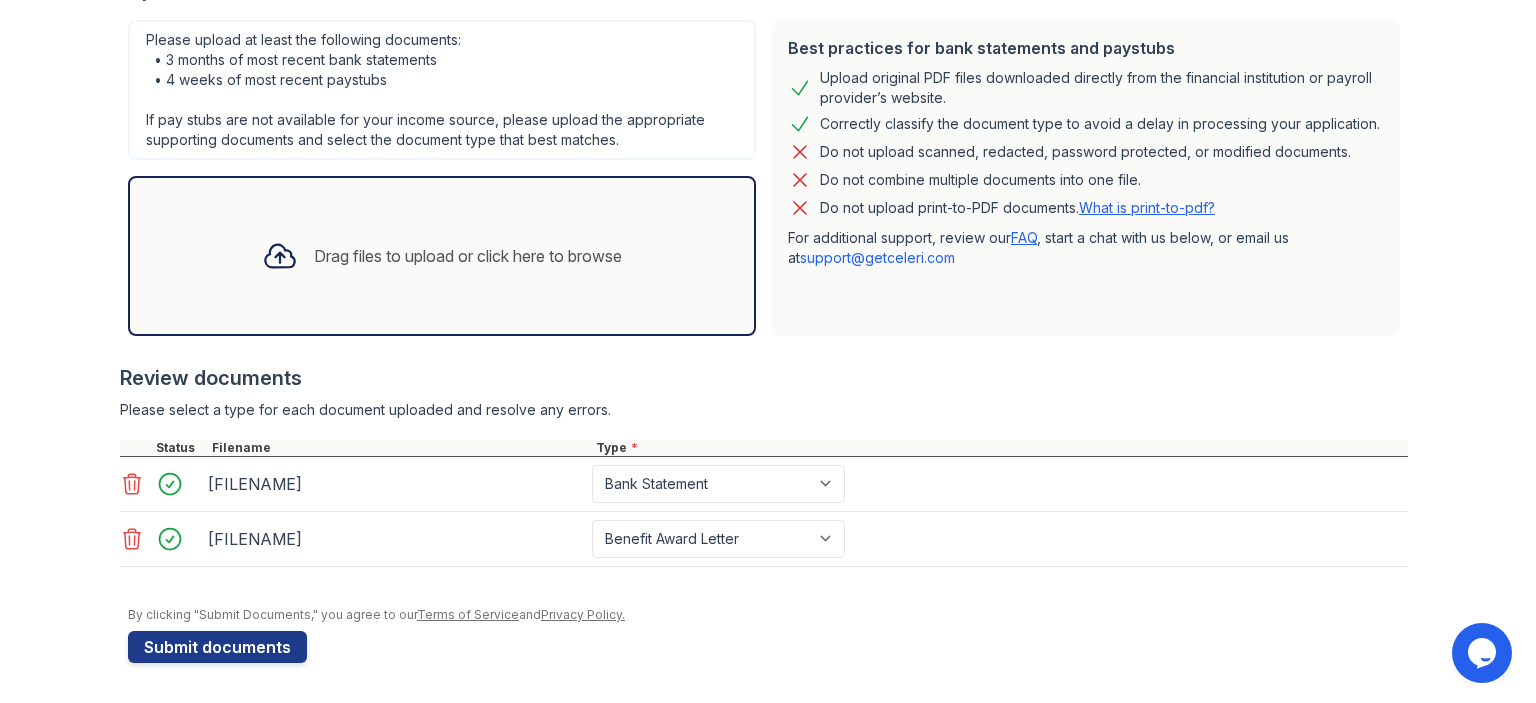 click 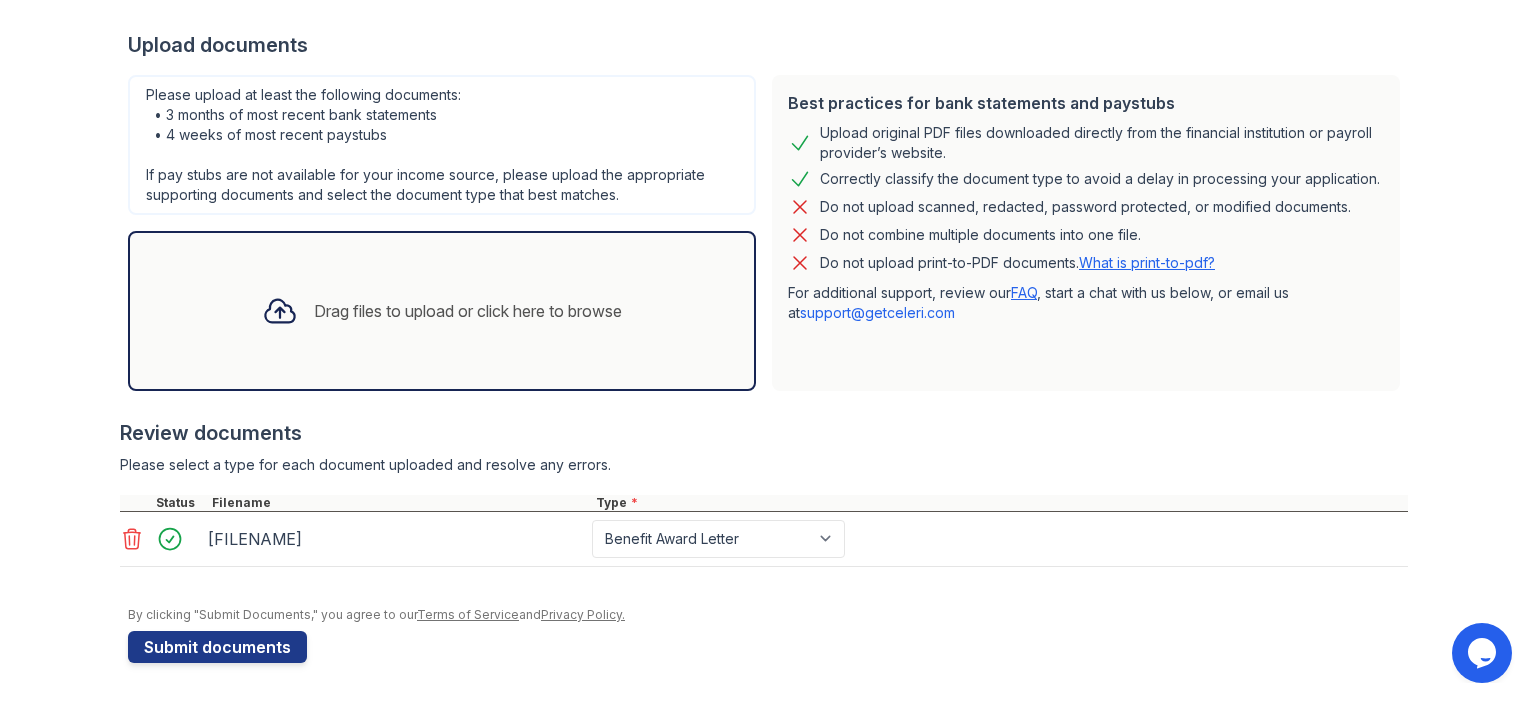 scroll, scrollTop: 374, scrollLeft: 0, axis: vertical 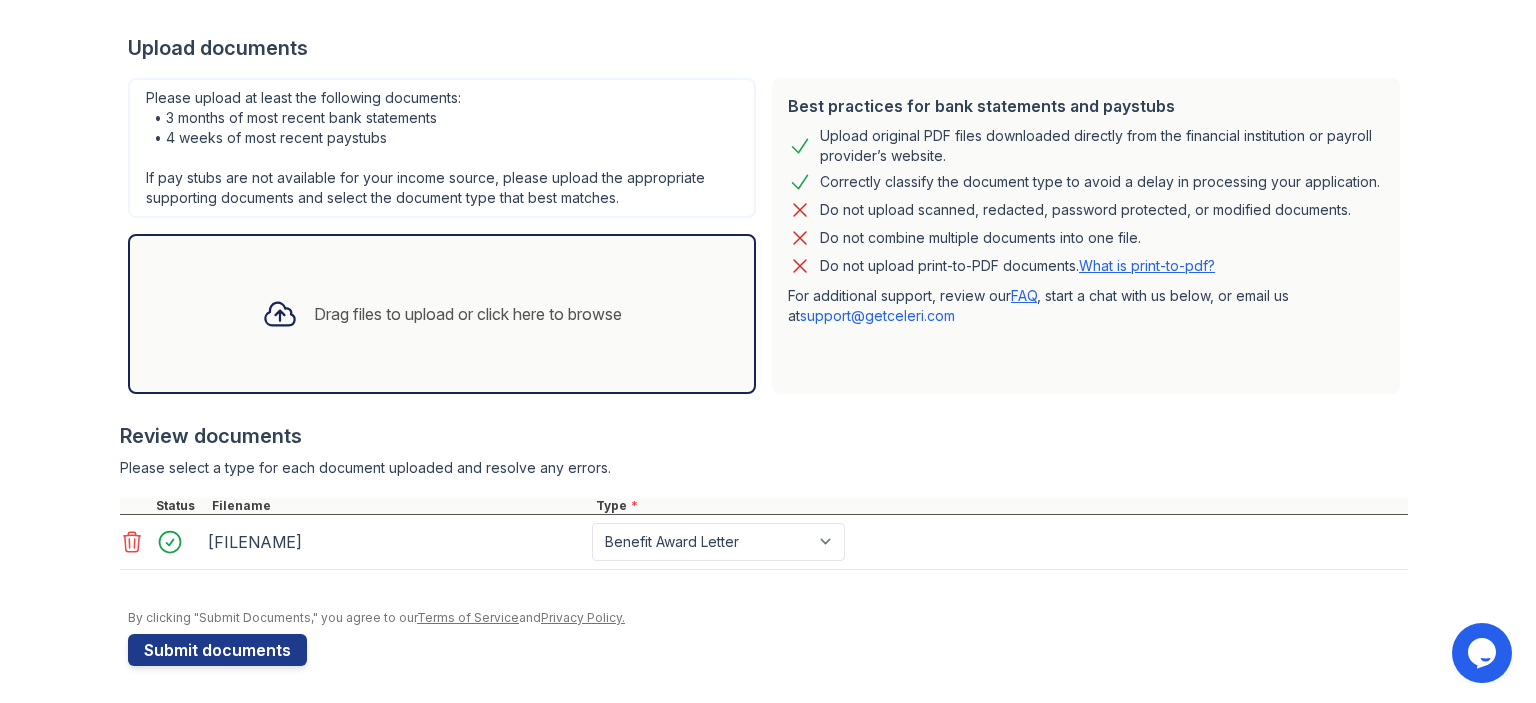 drag, startPoint x: 204, startPoint y: 644, endPoint x: 400, endPoint y: 282, distance: 411.65518 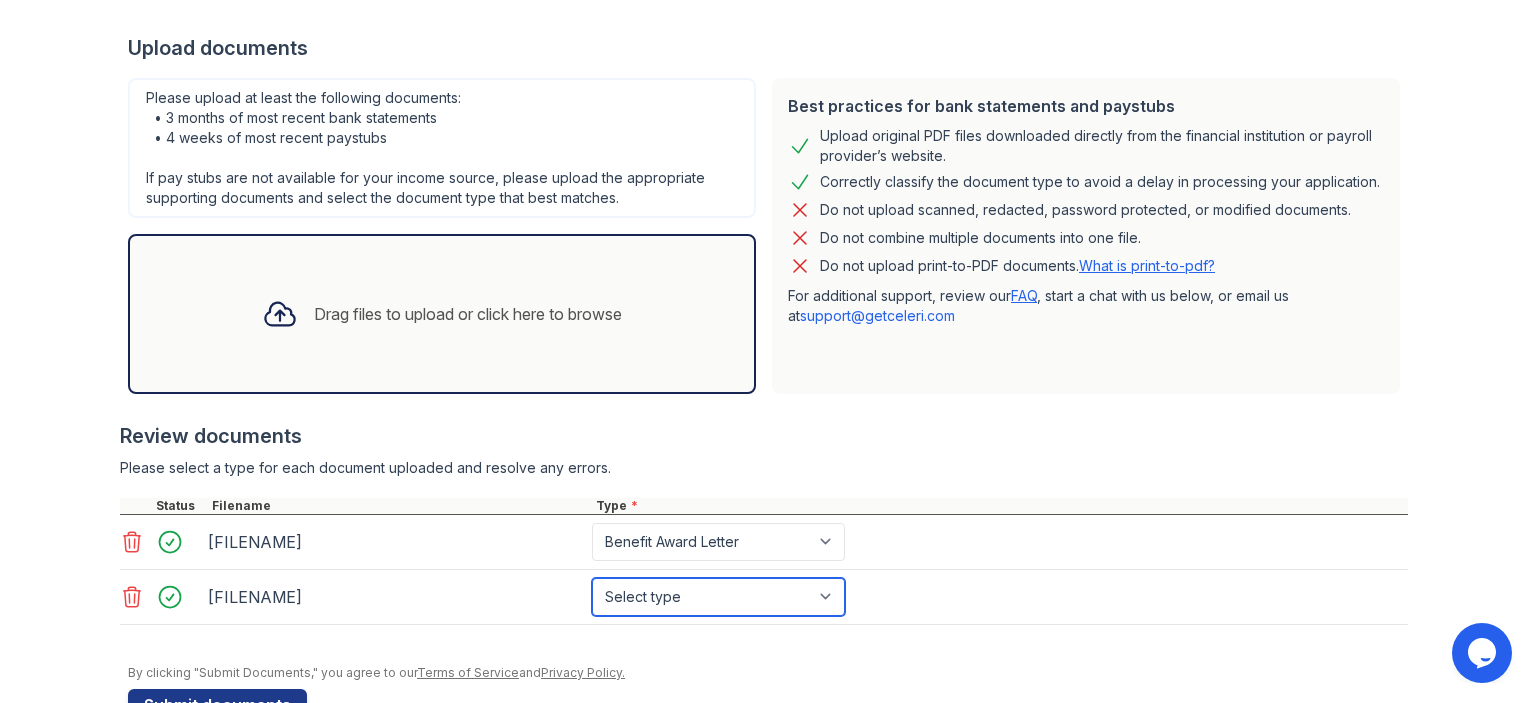 click on "Select type
Paystub
Bank Statement
Offer Letter
Tax Documents
Benefit Award Letter
Investment Account Statement
Other" at bounding box center [718, 597] 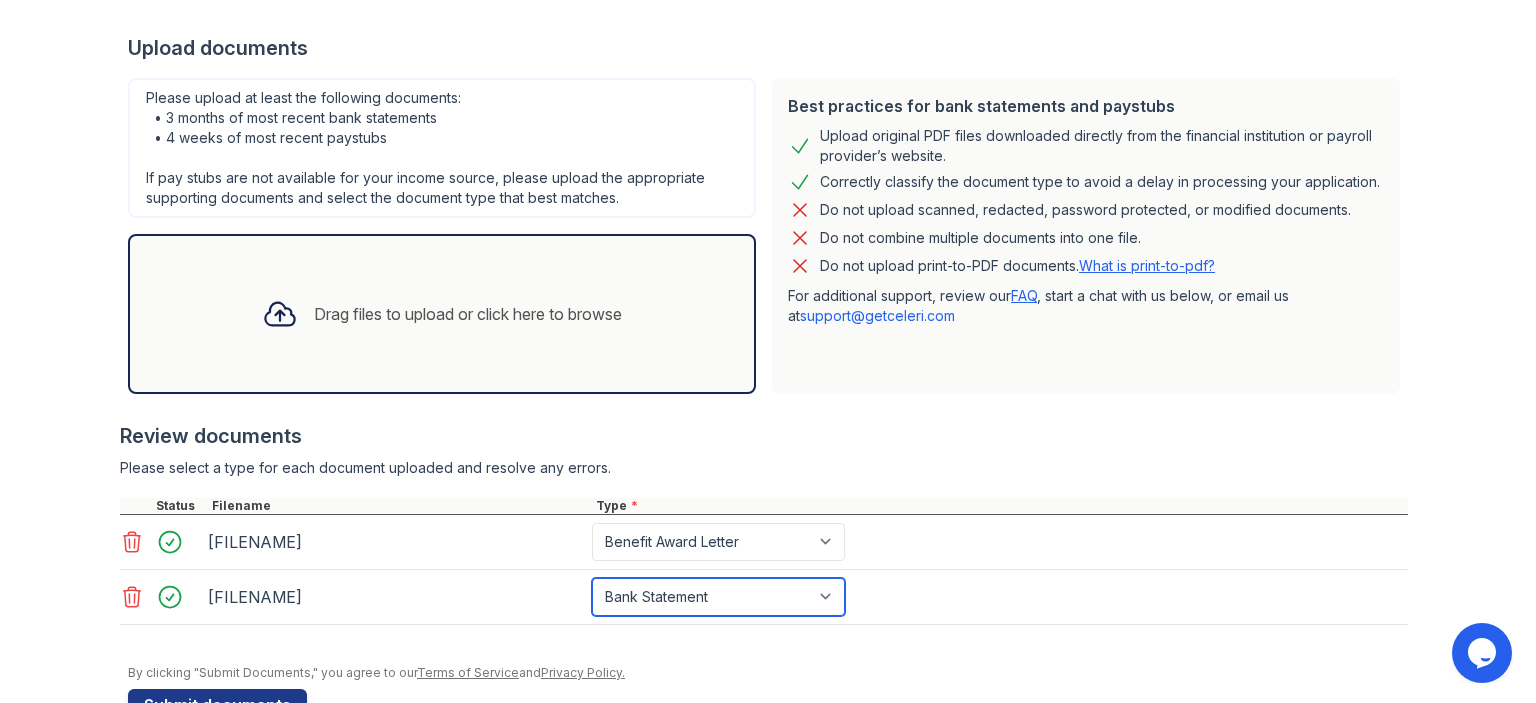 click on "Select type
Paystub
Bank Statement
Offer Letter
Tax Documents
Benefit Award Letter
Investment Account Statement
Other" at bounding box center [718, 597] 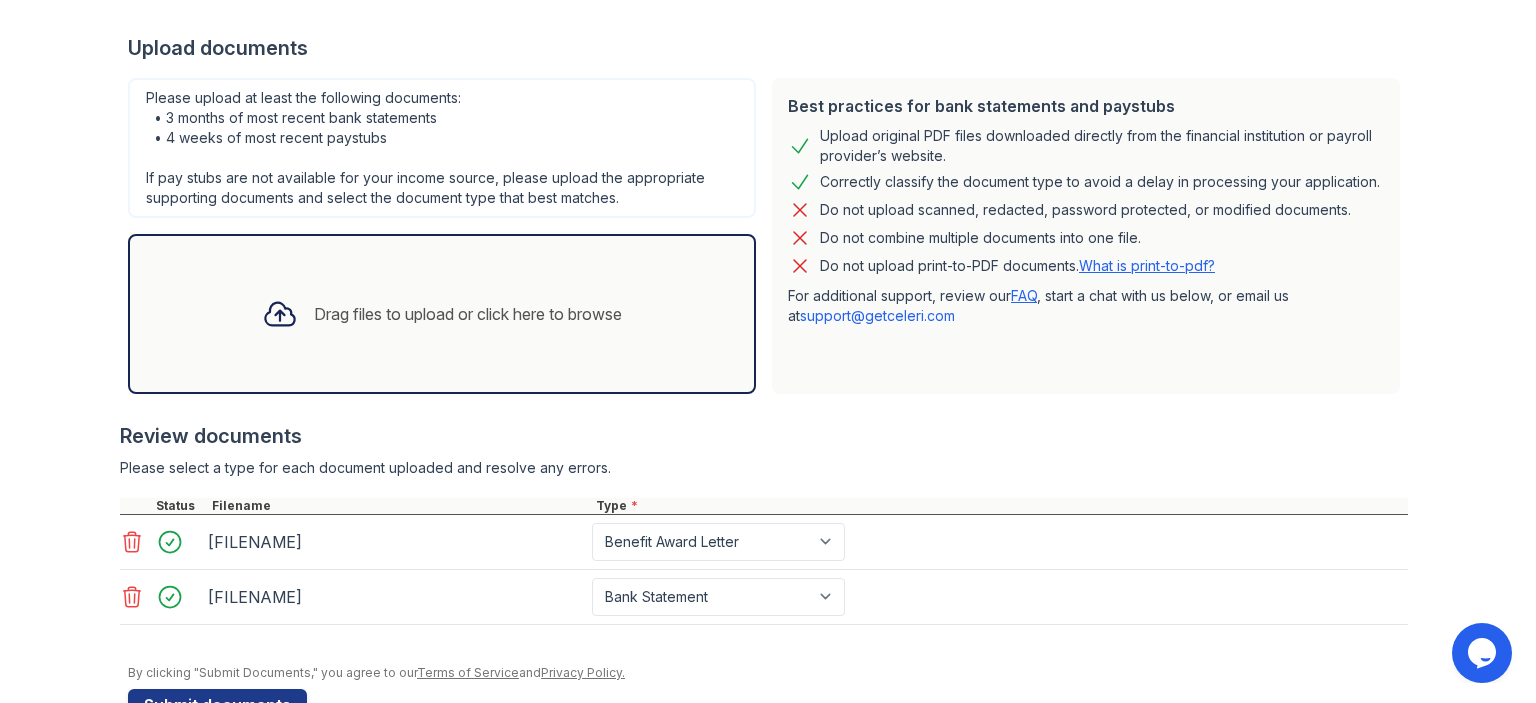click on "Drag files to upload or click here to browse" at bounding box center [442, 314] 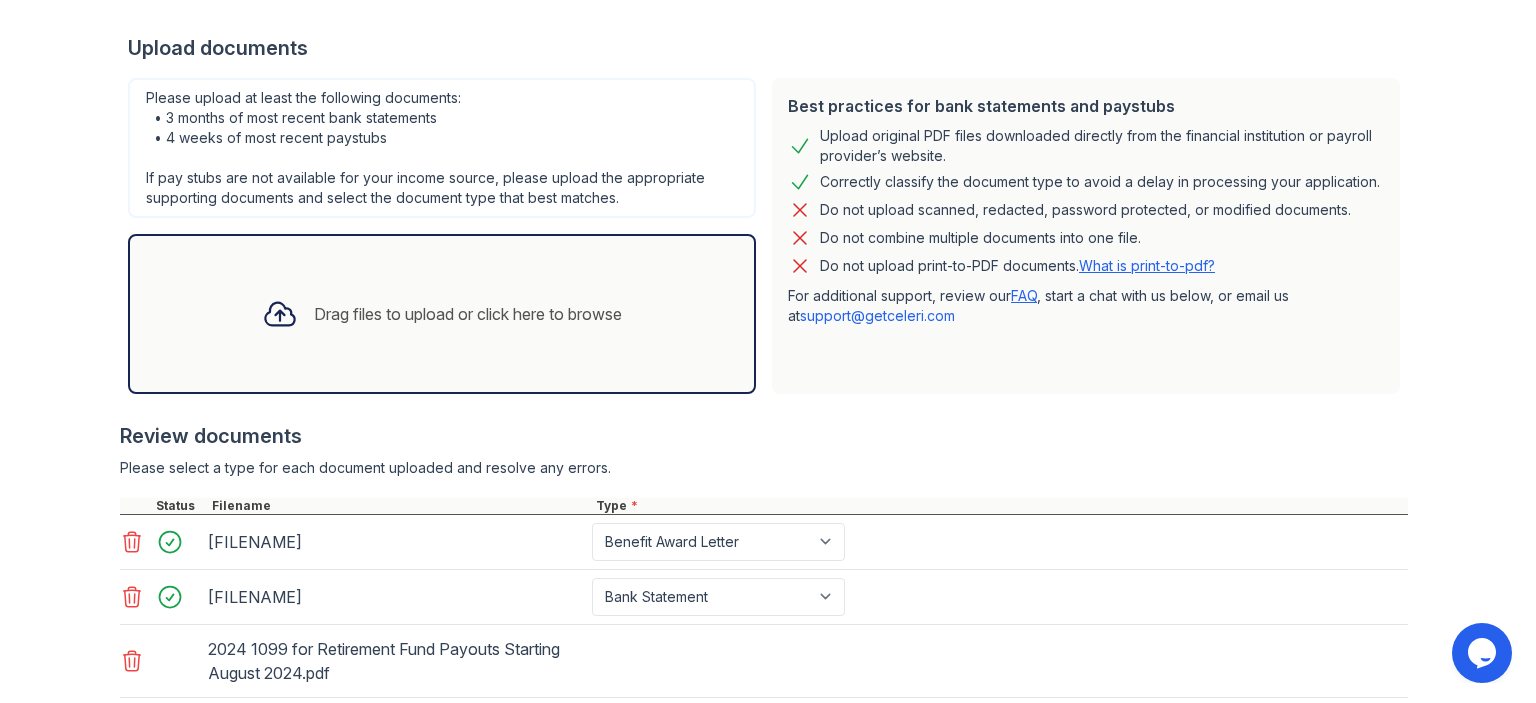 scroll, scrollTop: 501, scrollLeft: 0, axis: vertical 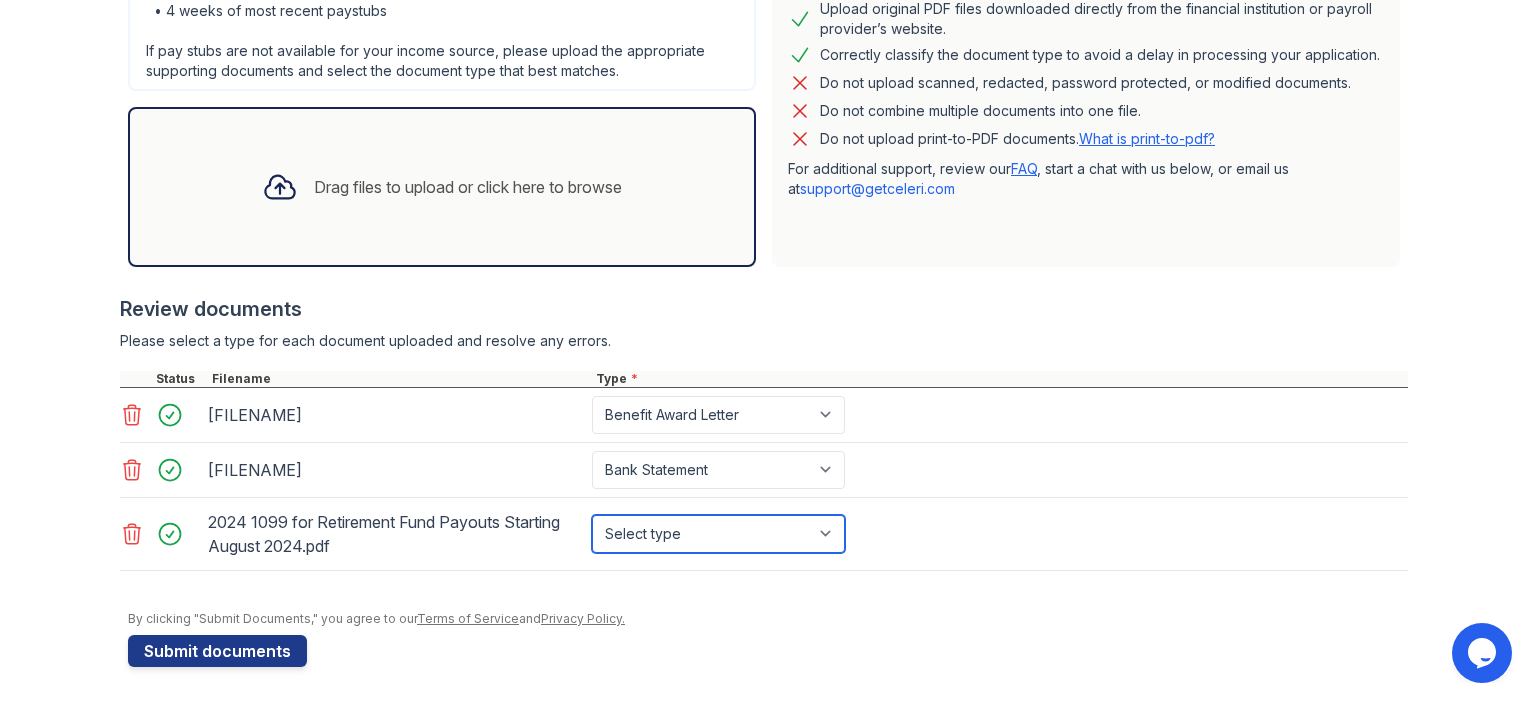 click on "Select type
Paystub
Bank Statement
Offer Letter
Tax Documents
Benefit Award Letter
Investment Account Statement
Other" at bounding box center [718, 534] 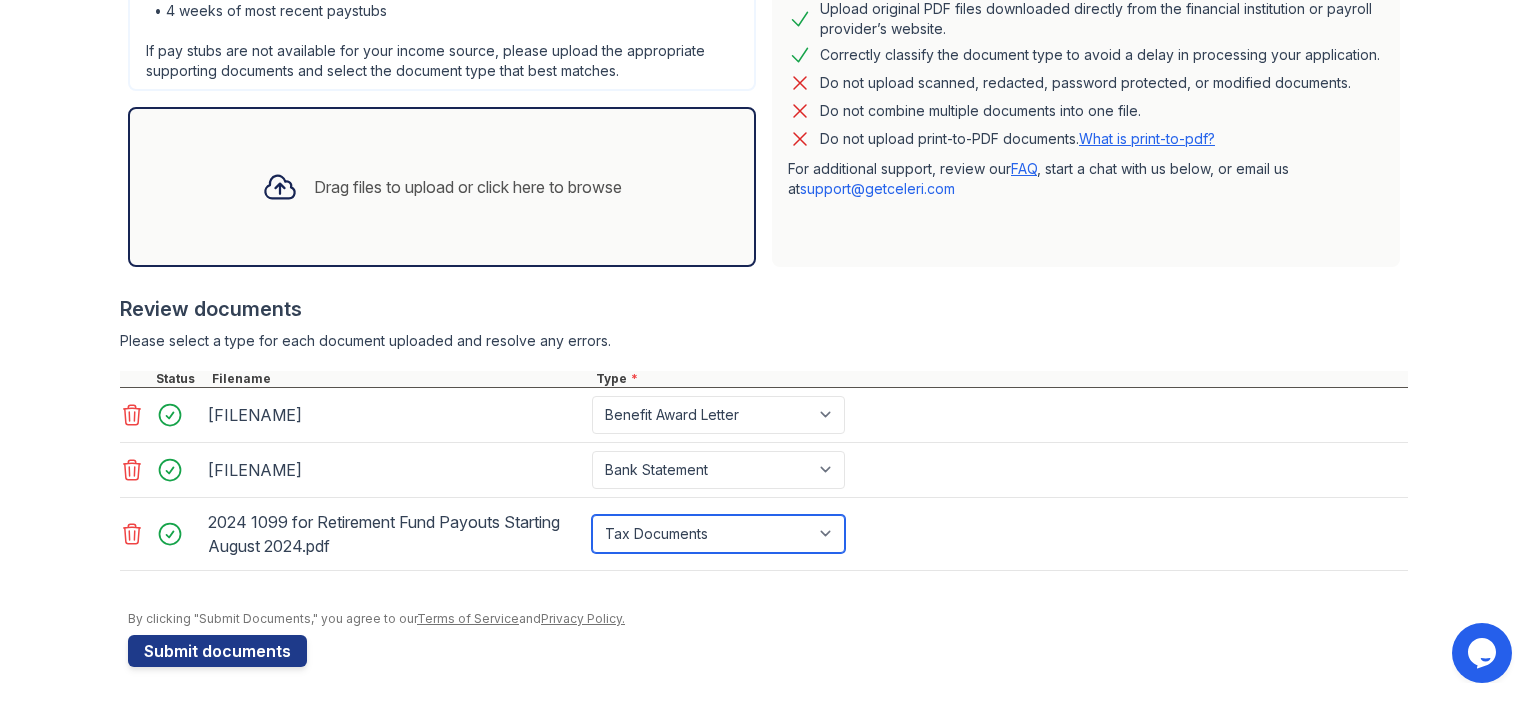 click on "Select type
Paystub
Bank Statement
Offer Letter
Tax Documents
Benefit Award Letter
Investment Account Statement
Other" at bounding box center (718, 534) 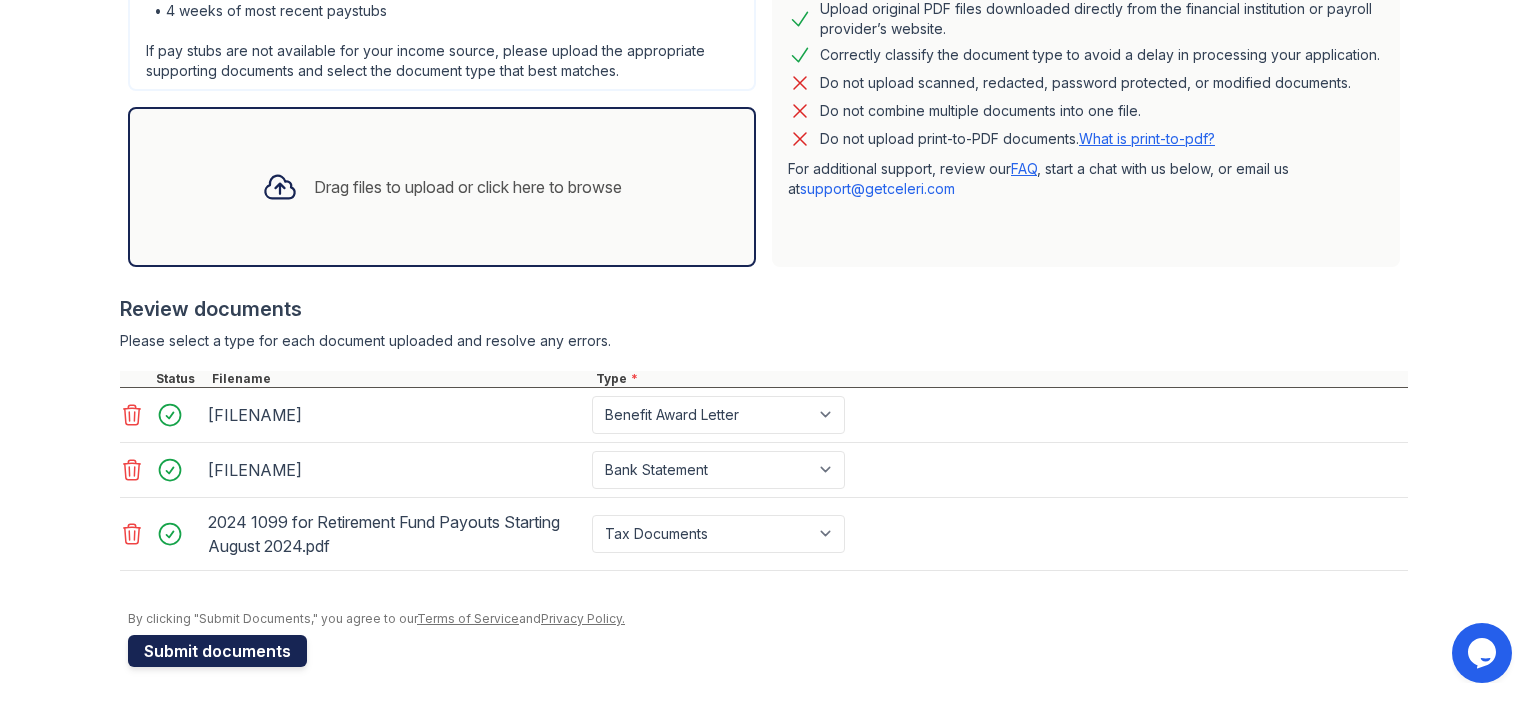 click on "Submit documents" at bounding box center (217, 651) 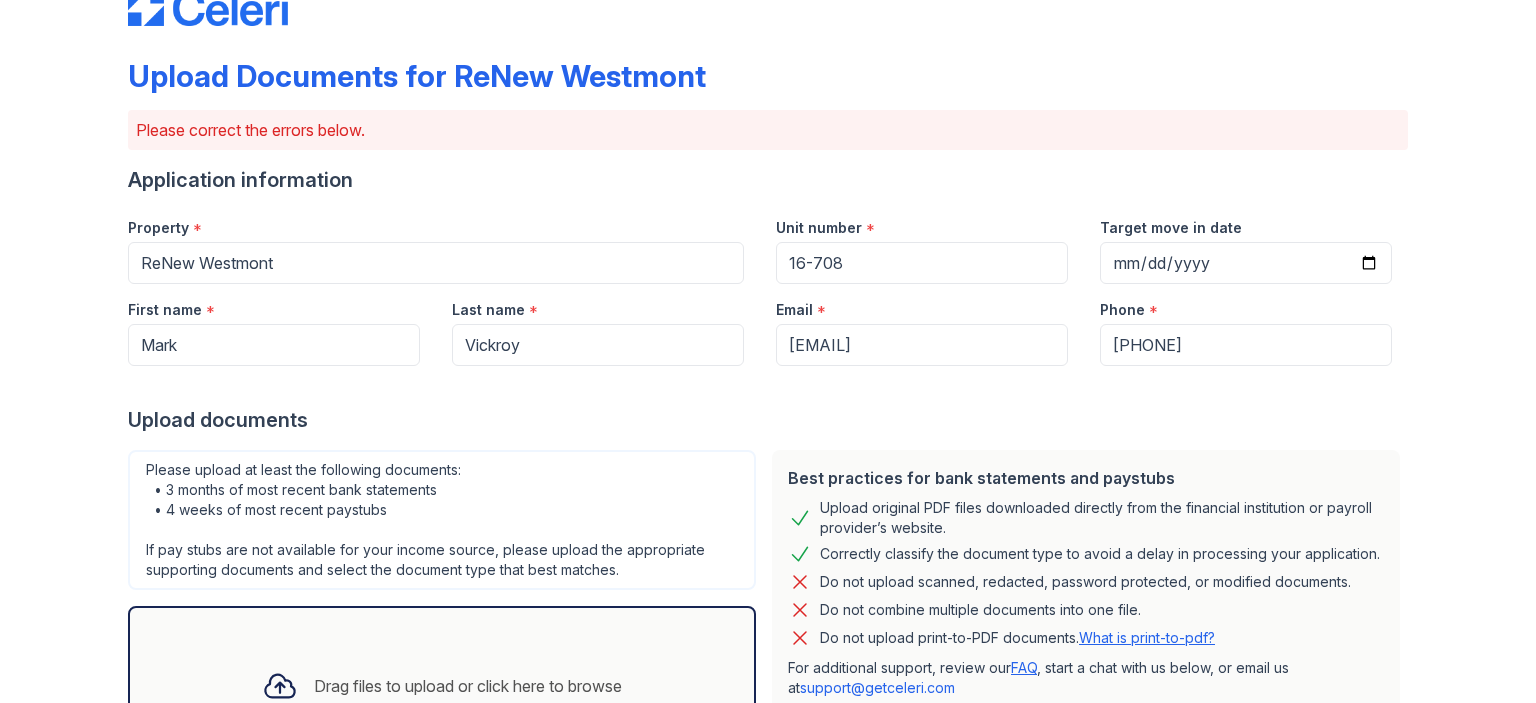 scroll, scrollTop: 56, scrollLeft: 0, axis: vertical 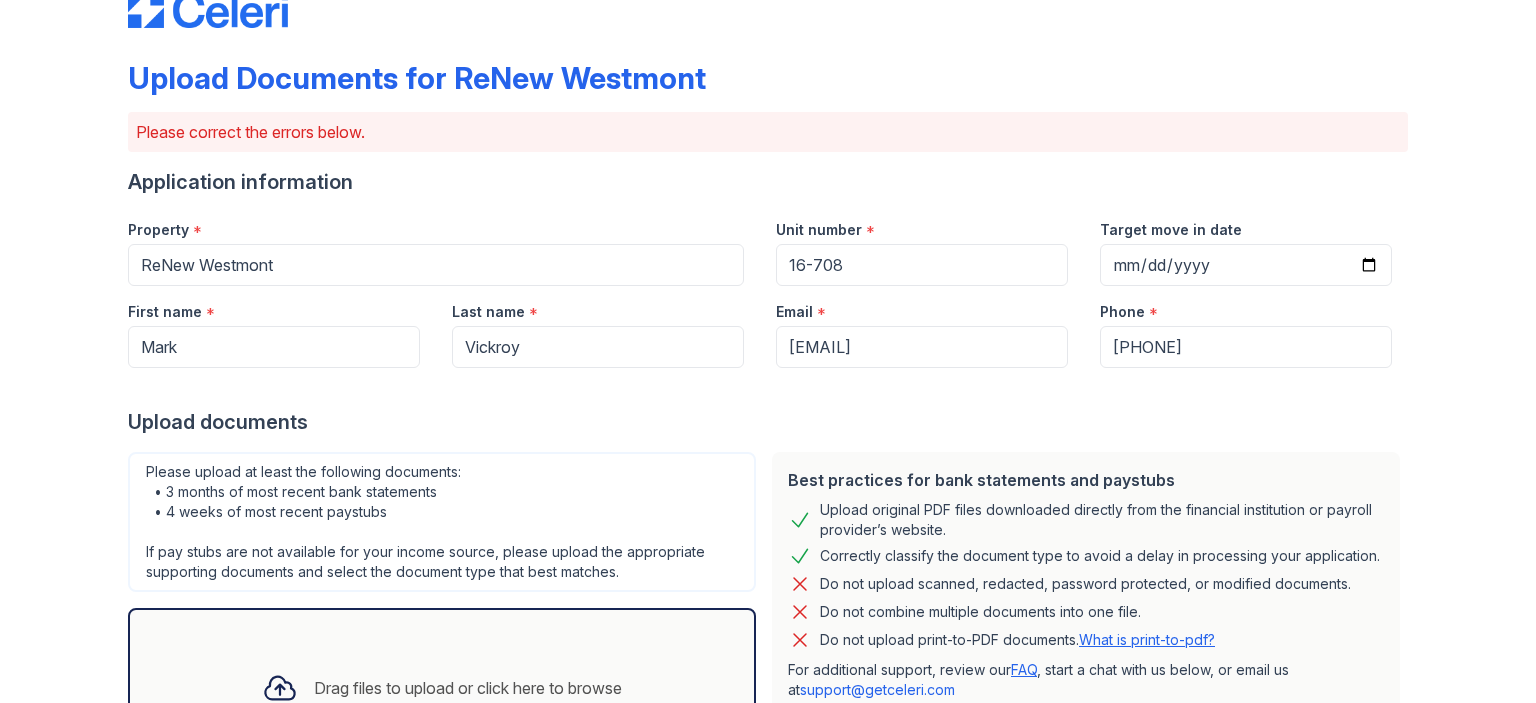 click on "Last name
*" at bounding box center (598, 306) 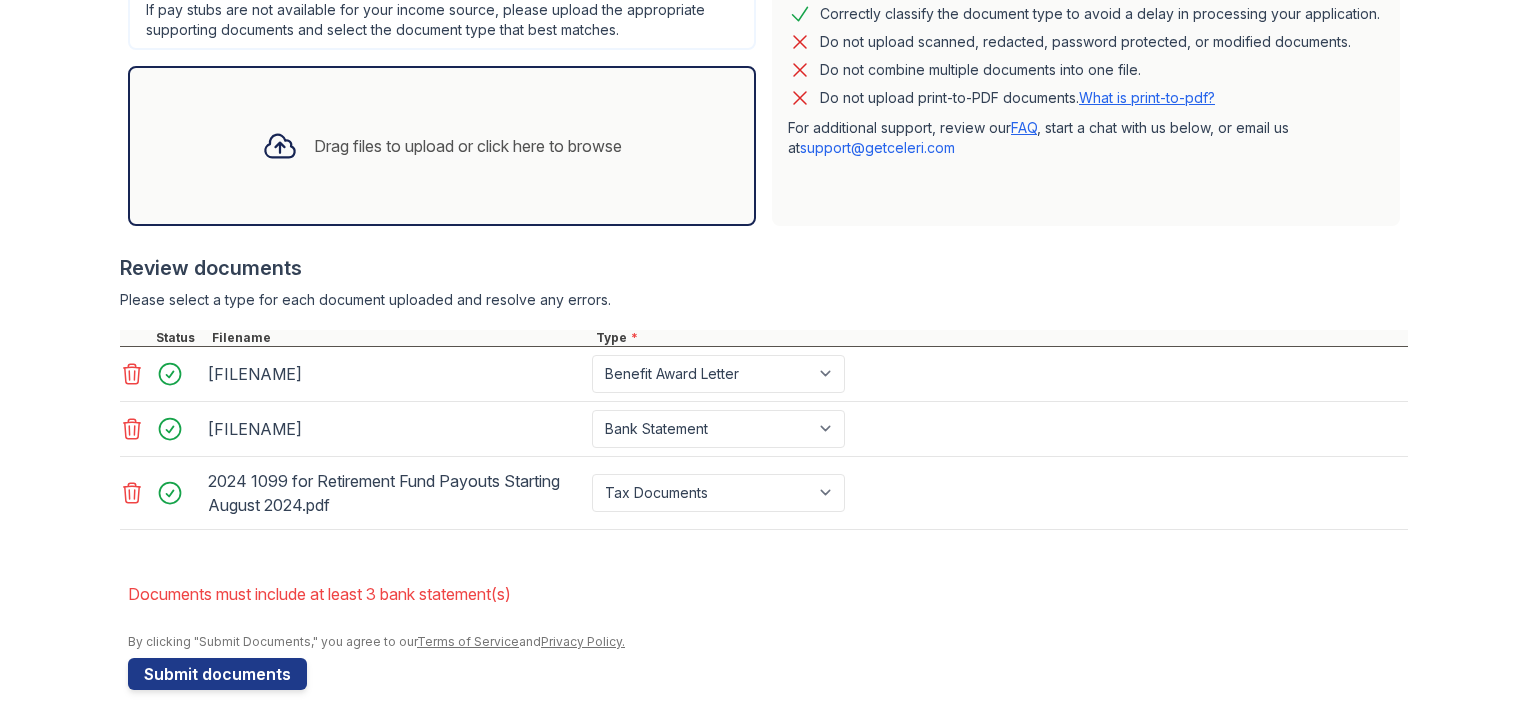 scroll, scrollTop: 621, scrollLeft: 0, axis: vertical 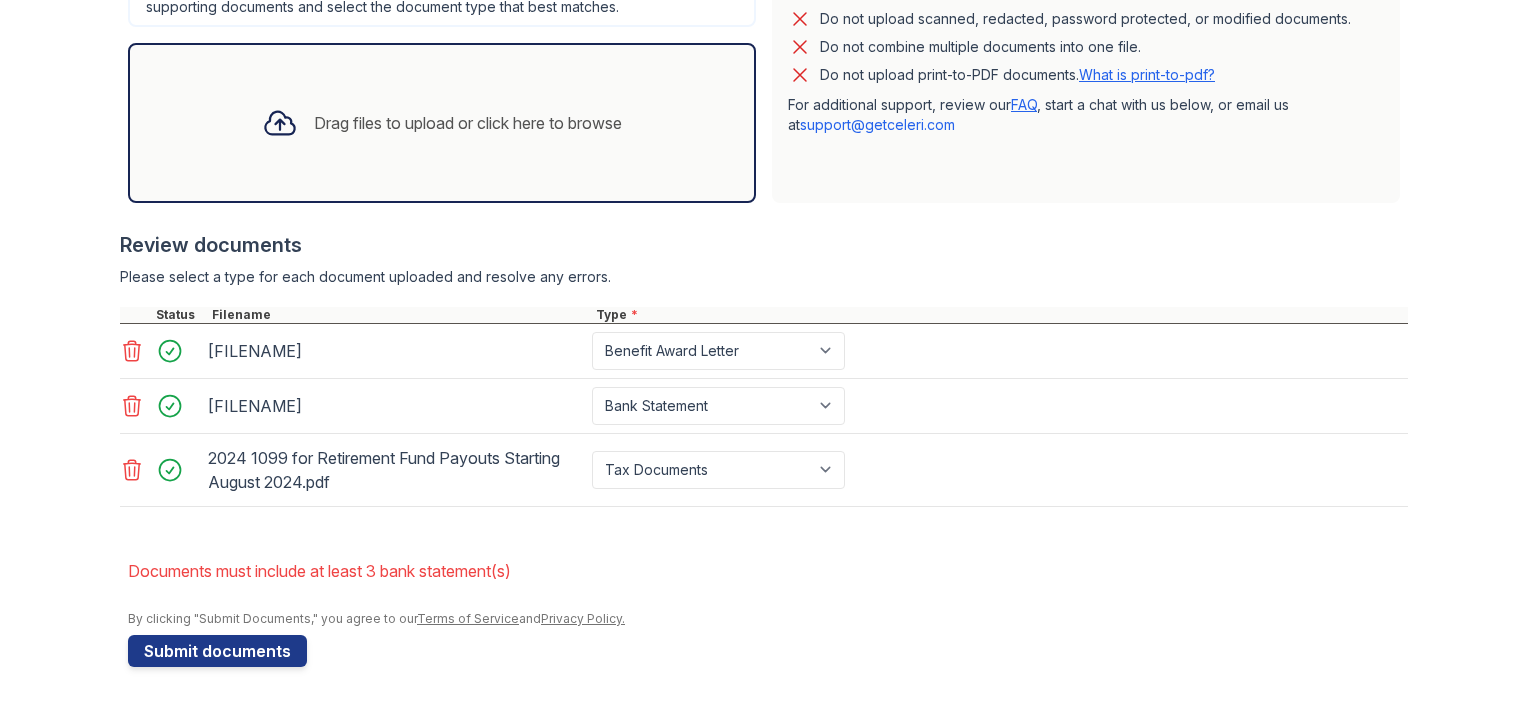 click on "Drag files to upload or click here to browse" at bounding box center [442, 123] 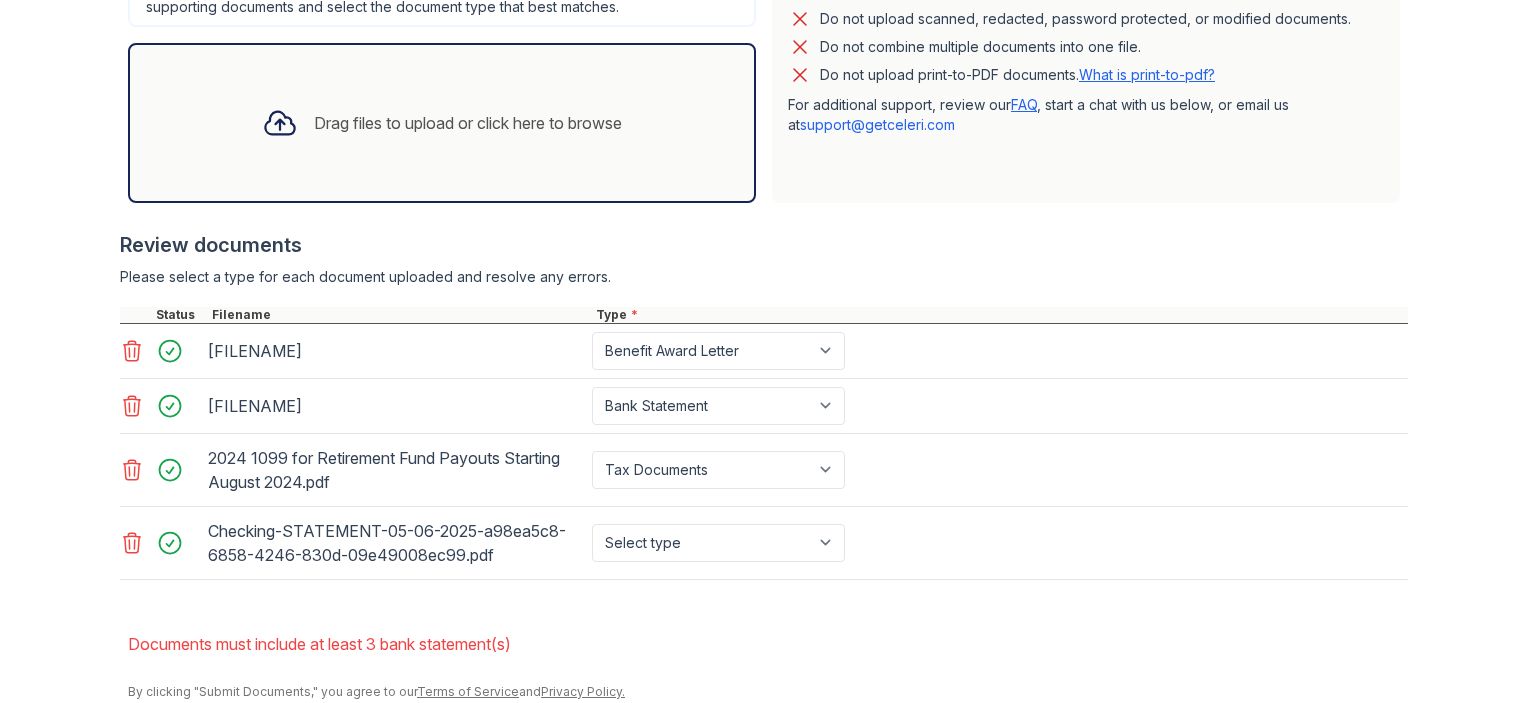 click on "Drag files to upload or click here to browse" at bounding box center [468, 123] 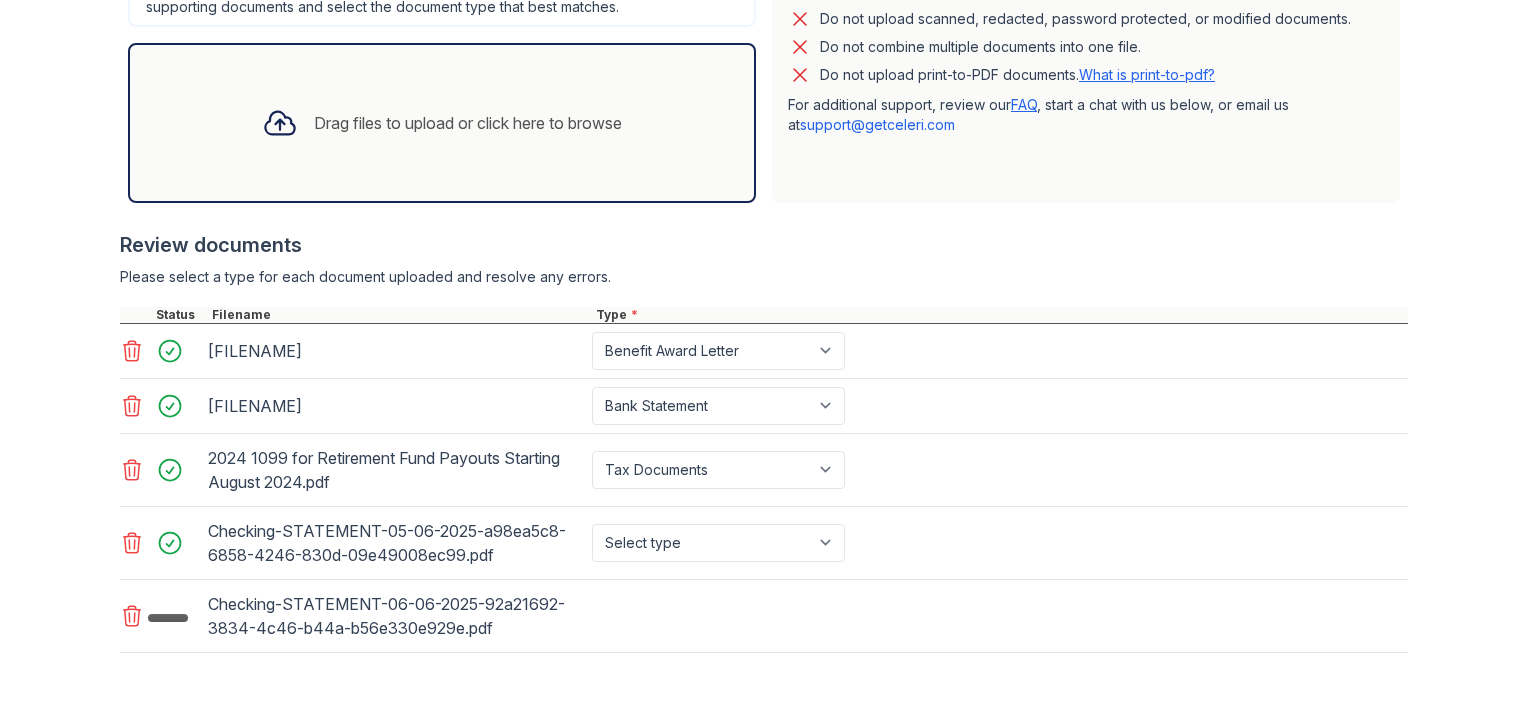 scroll, scrollTop: 742, scrollLeft: 0, axis: vertical 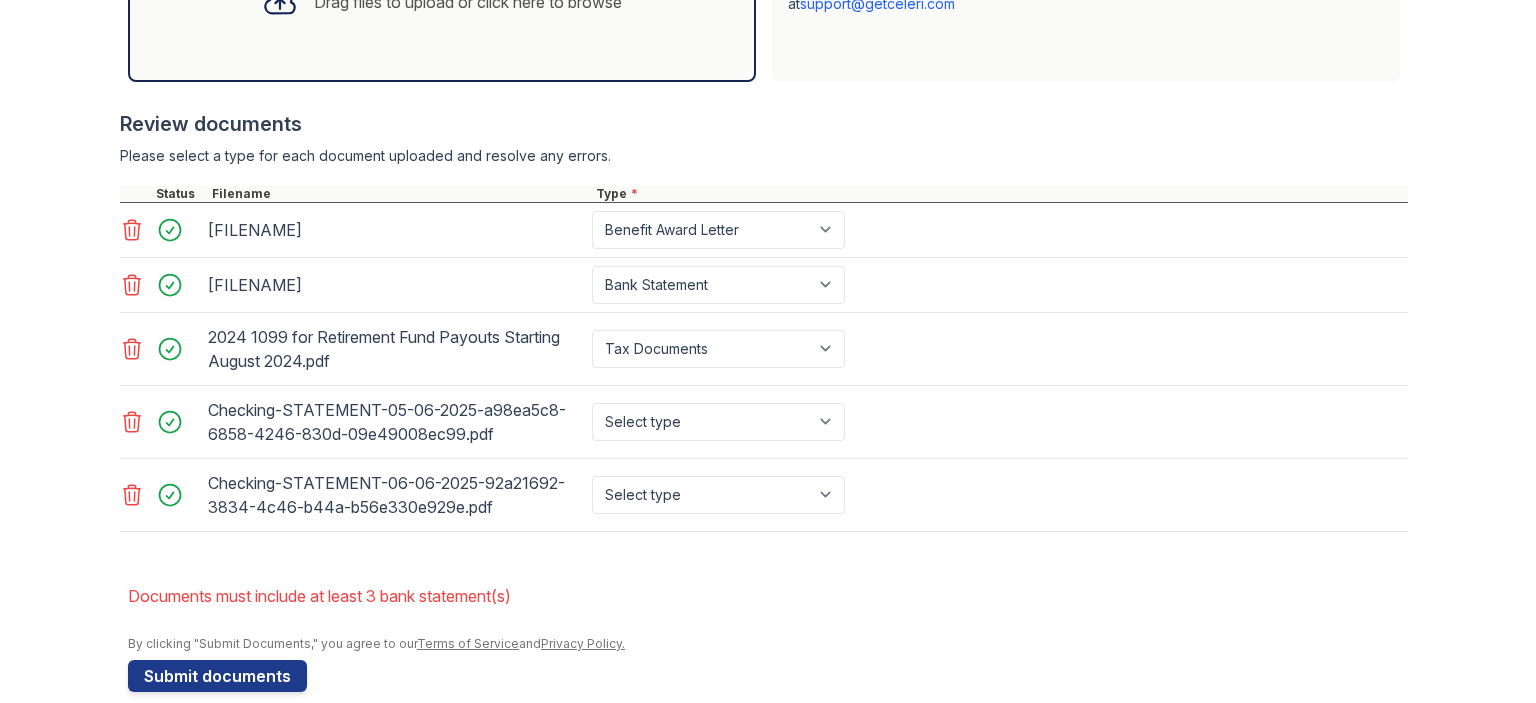 click on "Drag files to upload or click here to browse" at bounding box center (442, 2) 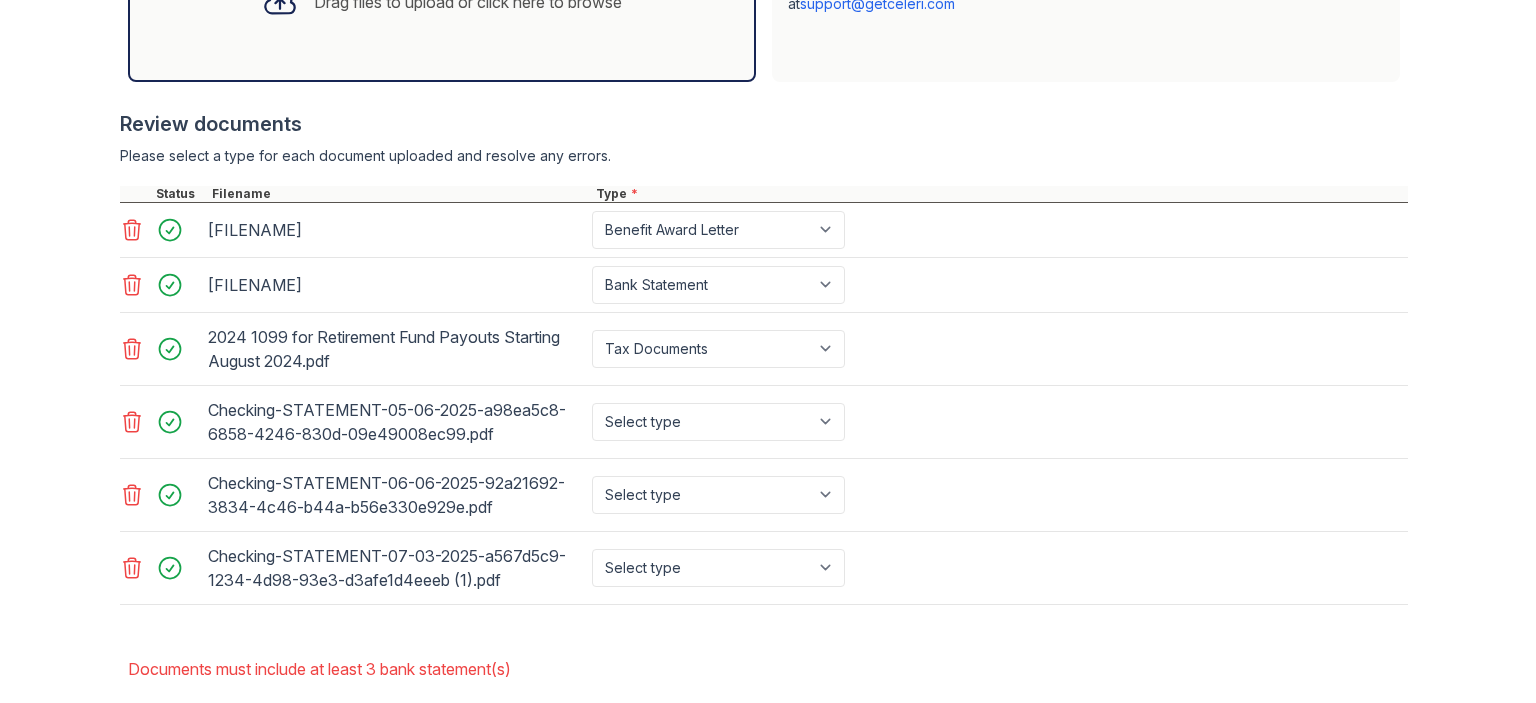 click 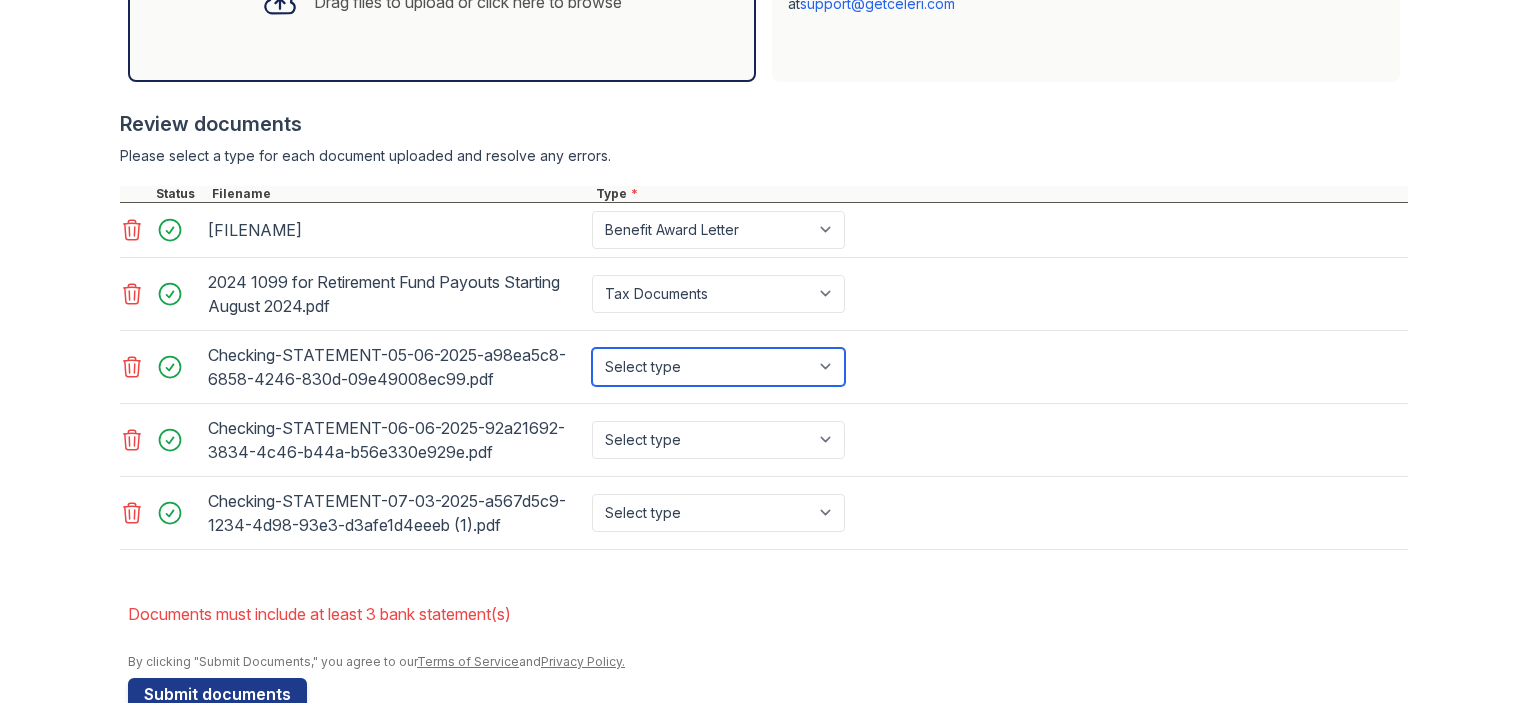 click on "Select type
Paystub
Bank Statement
Offer Letter
Tax Documents
Benefit Award Letter
Investment Account Statement
Other" at bounding box center (718, 367) 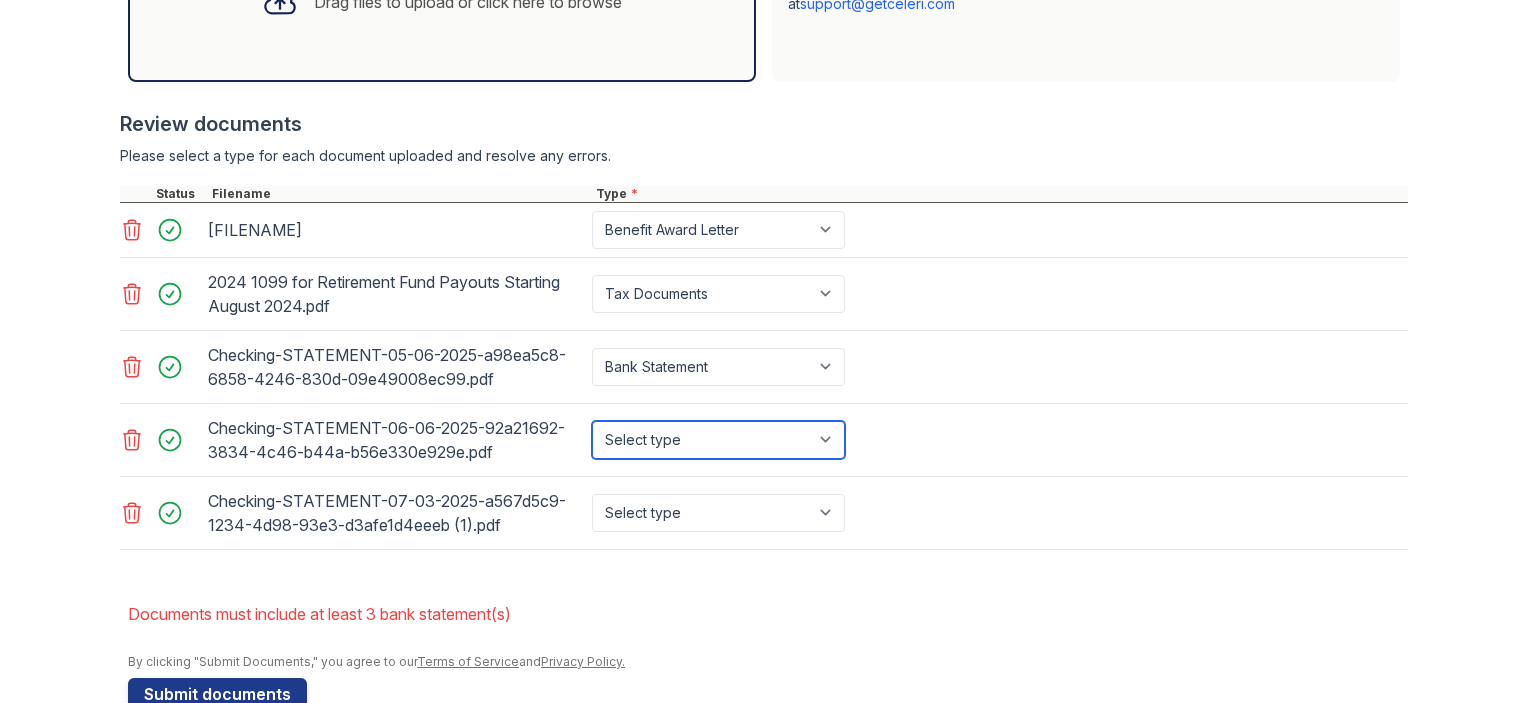 click on "Select type
Paystub
Bank Statement
Offer Letter
Tax Documents
Benefit Award Letter
Investment Account Statement
Other" at bounding box center (718, 440) 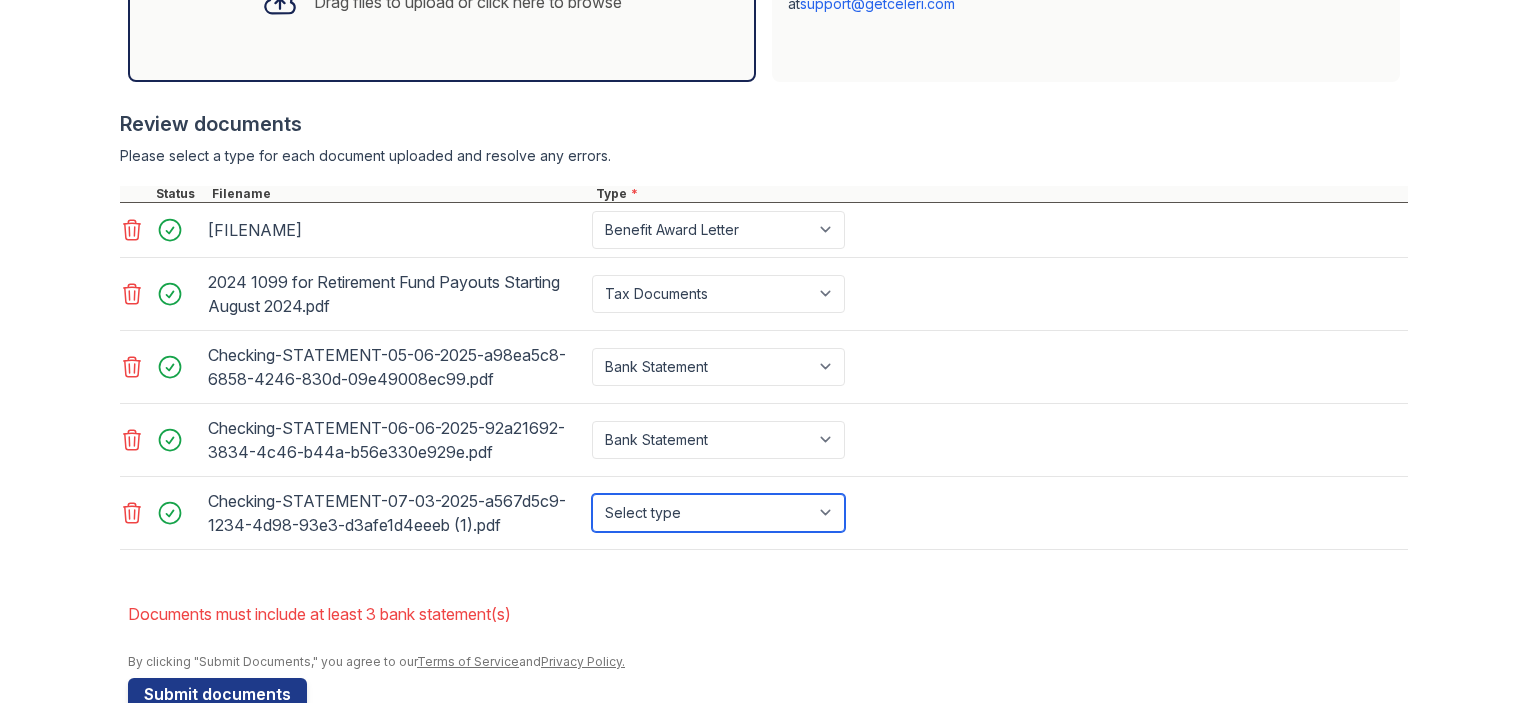 click on "Select type
Paystub
Bank Statement
Offer Letter
Tax Documents
Benefit Award Letter
Investment Account Statement
Other" at bounding box center [718, 513] 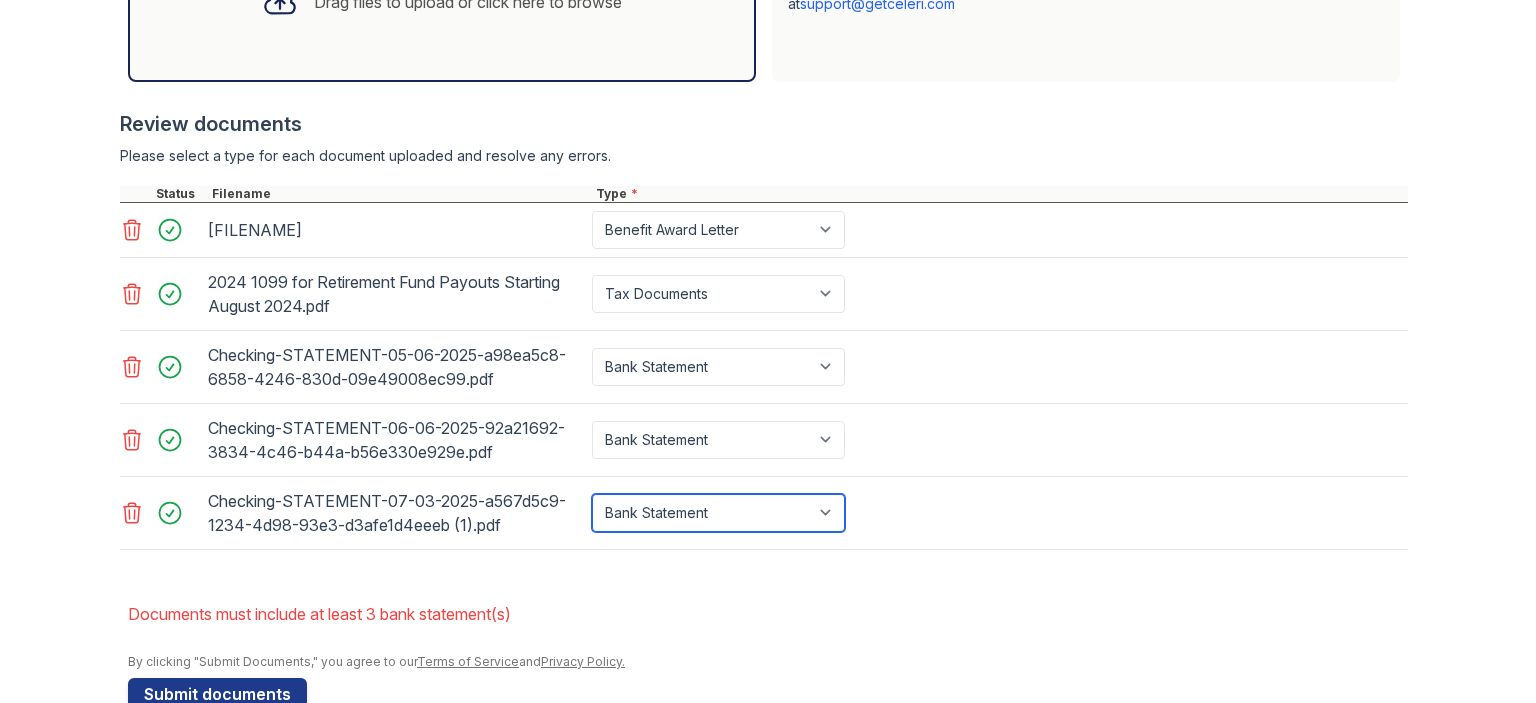 click on "Select type
Paystub
Bank Statement
Offer Letter
Tax Documents
Benefit Award Letter
Investment Account Statement
Other" at bounding box center (718, 513) 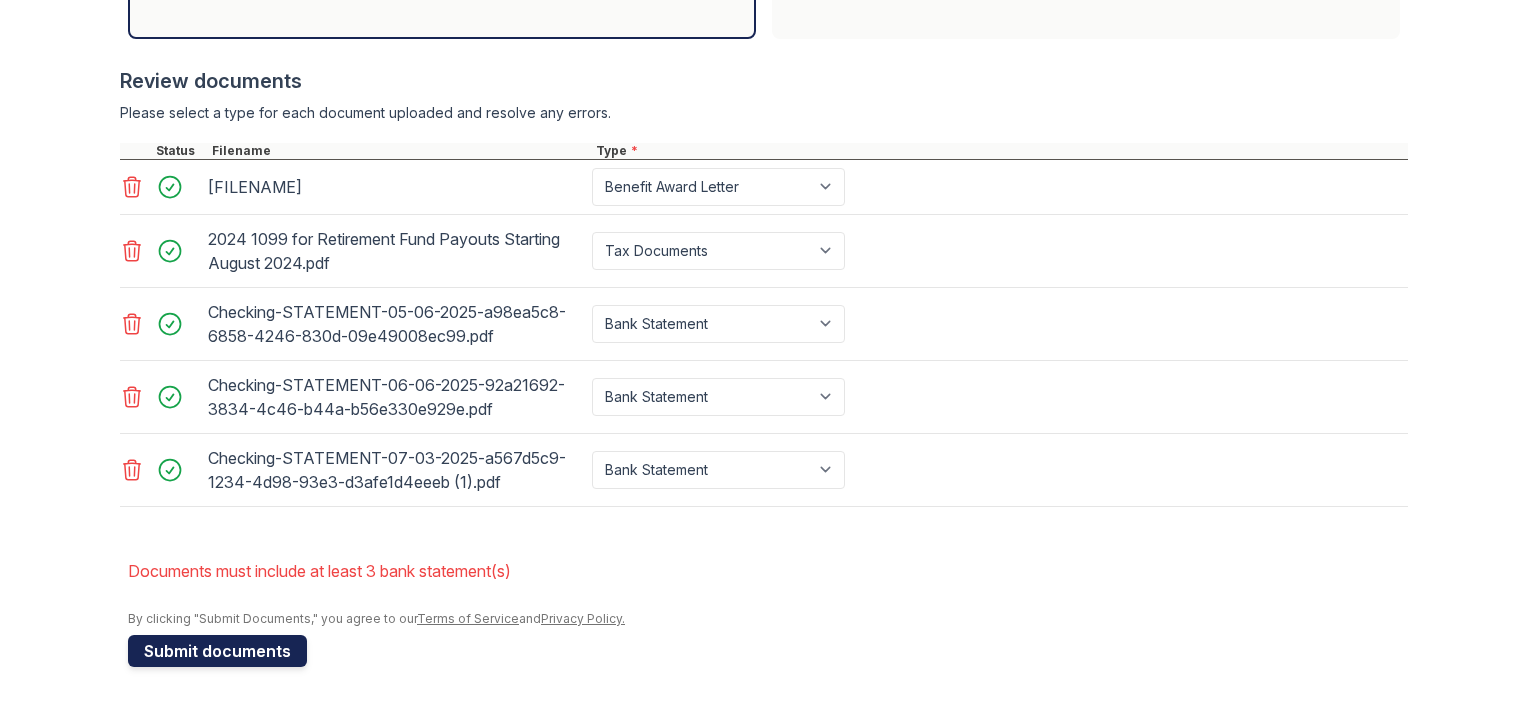 click on "Submit documents" at bounding box center (217, 651) 